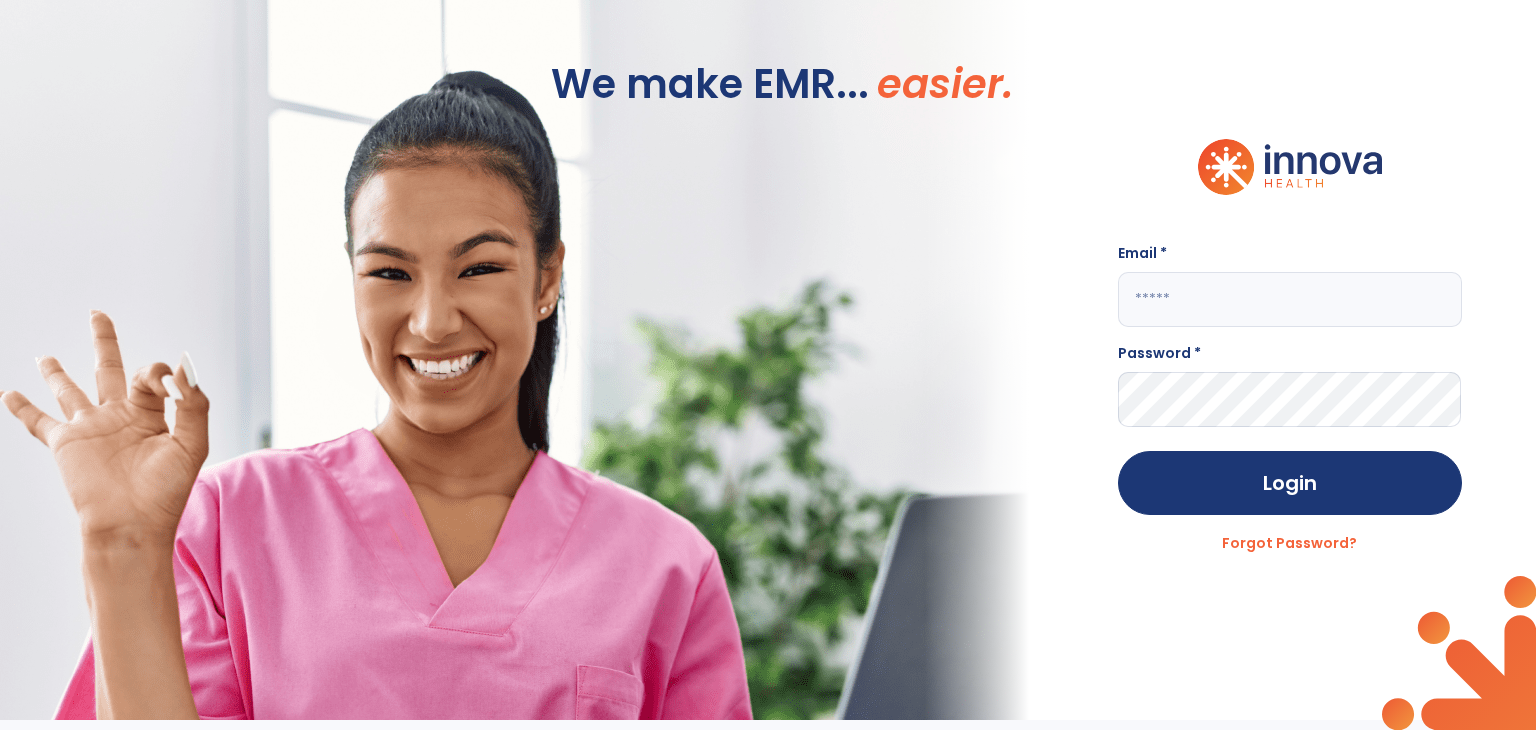 scroll, scrollTop: 0, scrollLeft: 0, axis: both 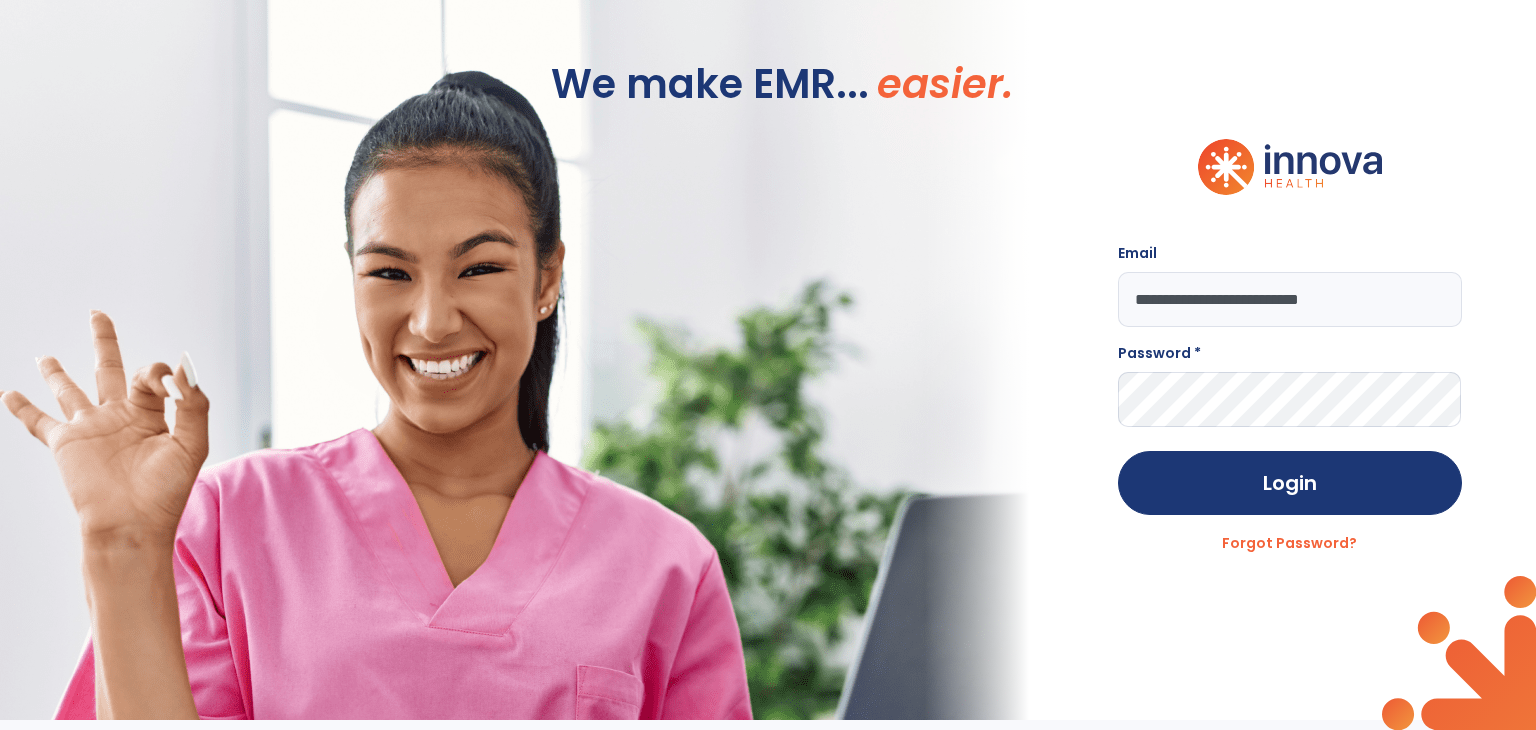 type on "**********" 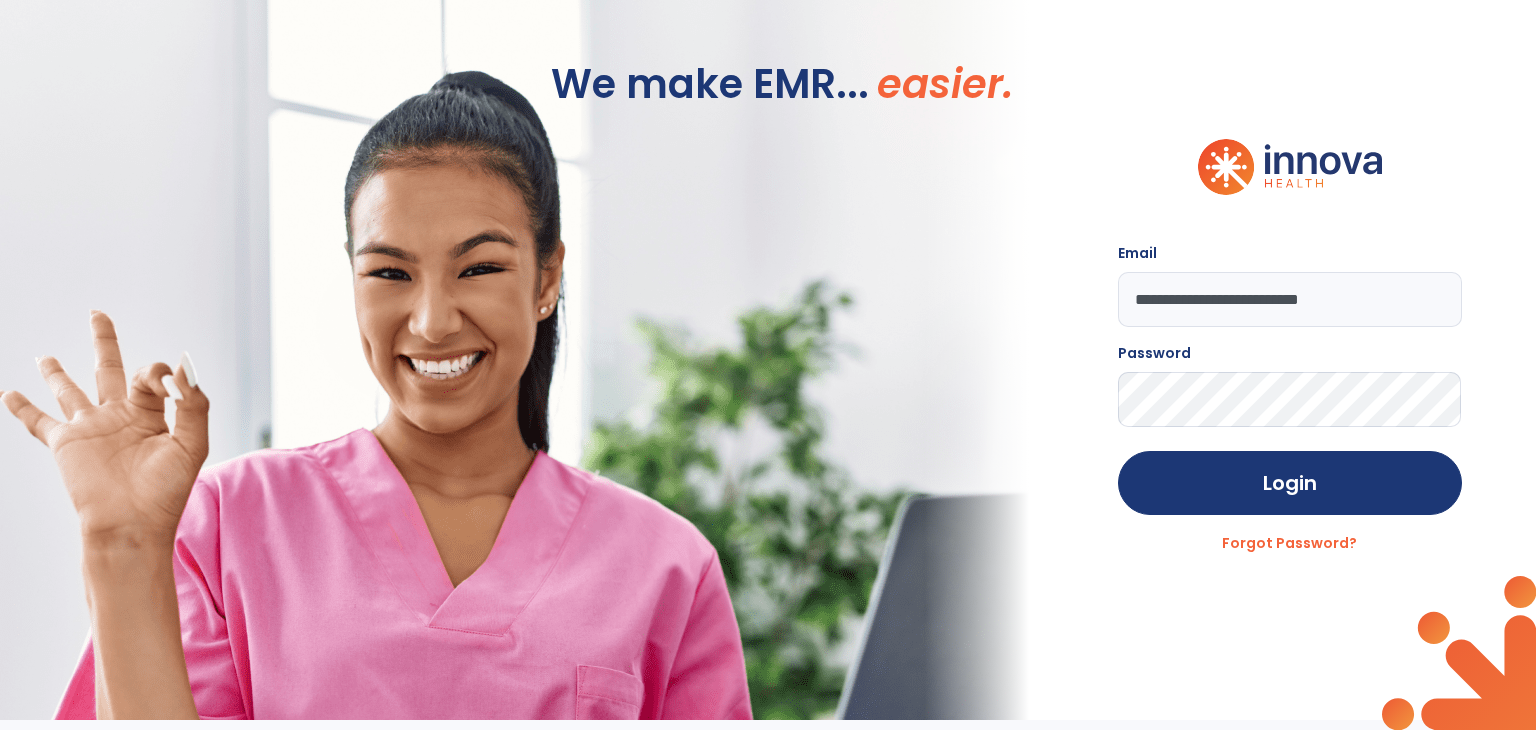 click on "Login" 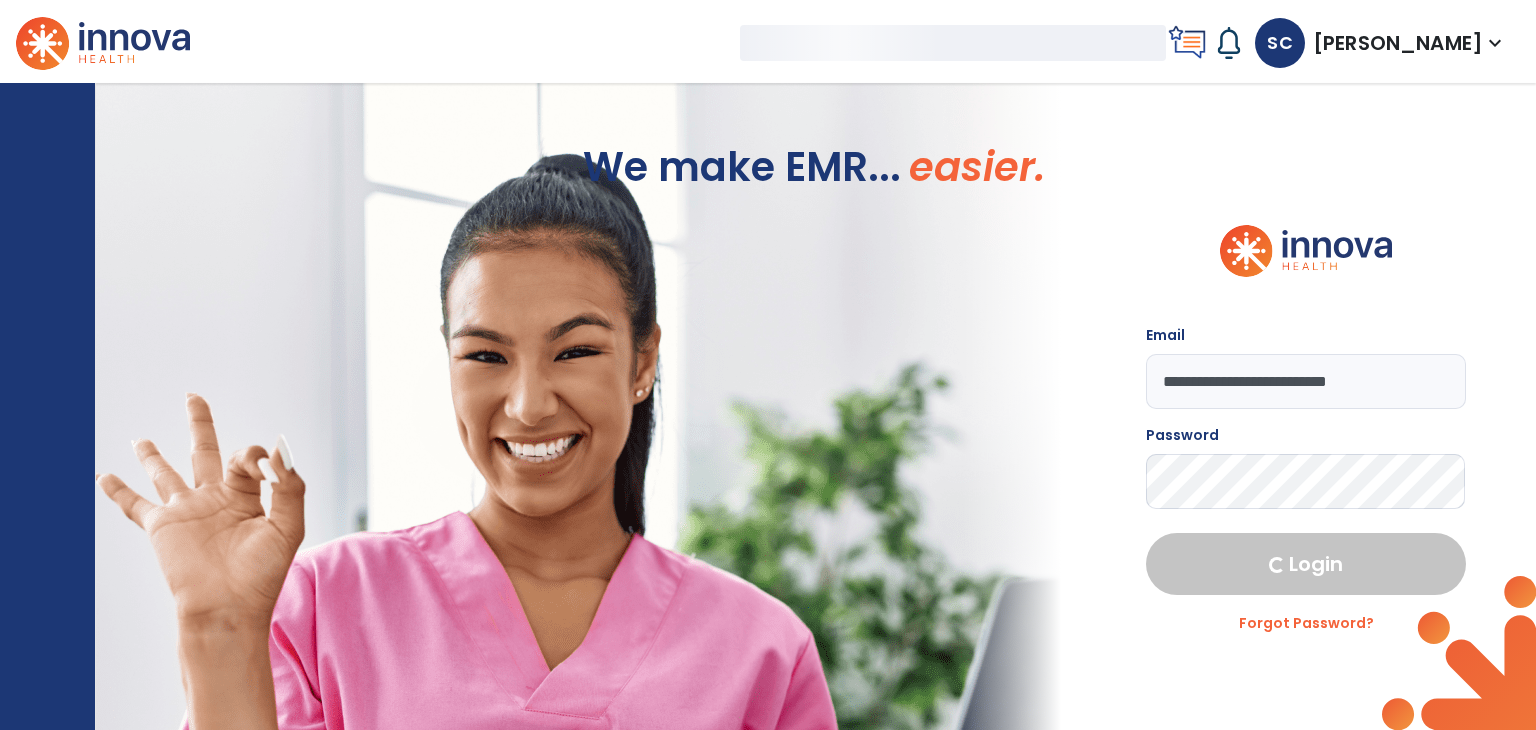 select on "****" 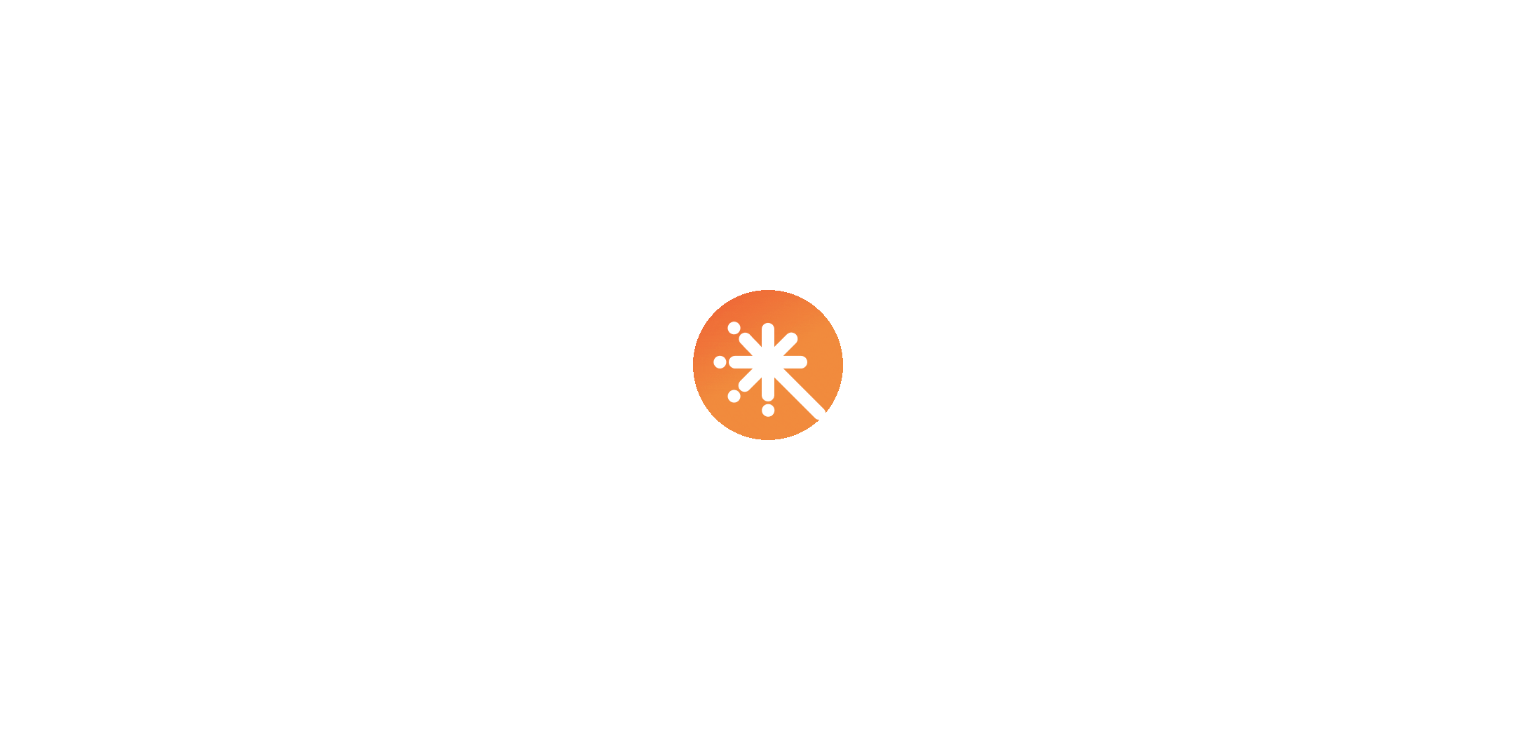 scroll, scrollTop: 0, scrollLeft: 0, axis: both 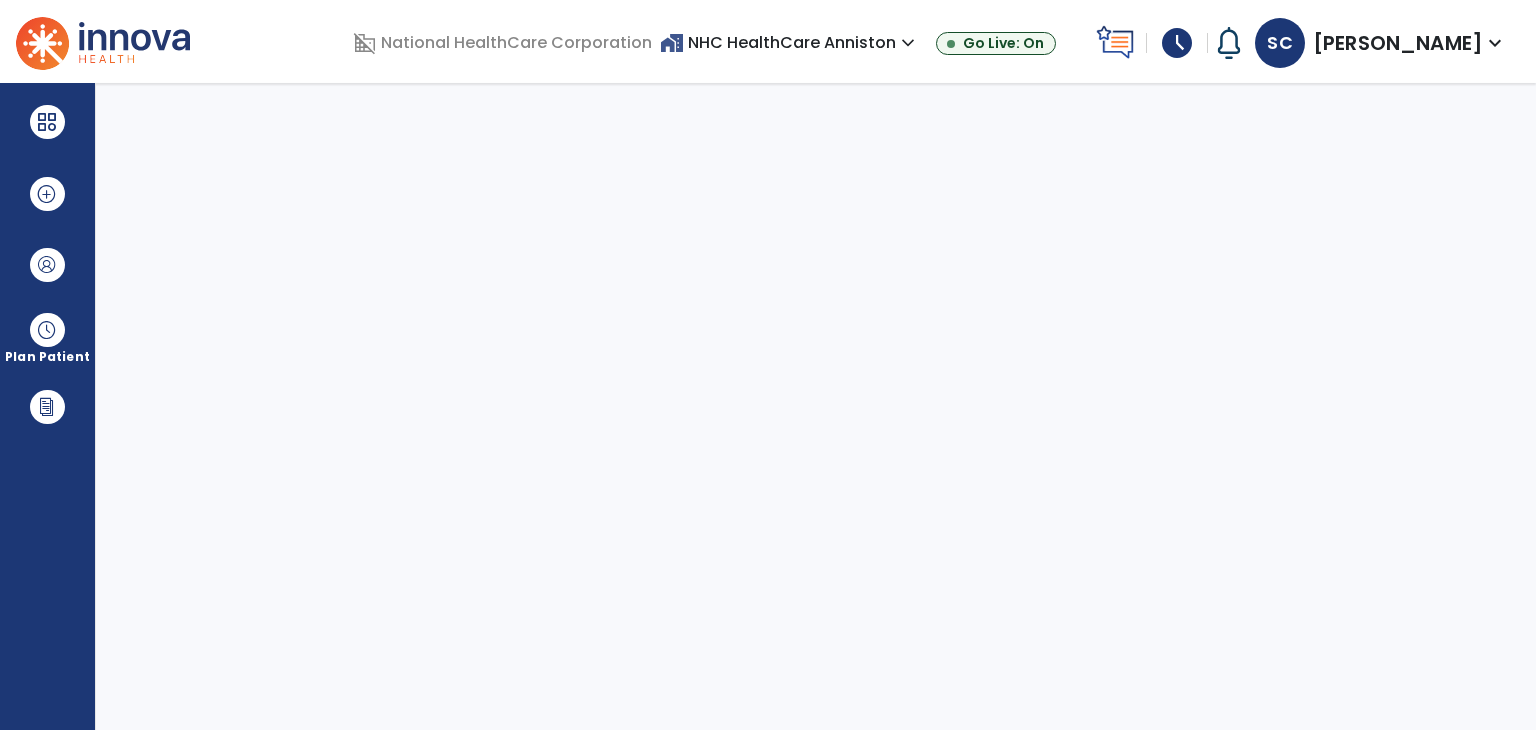 select on "****" 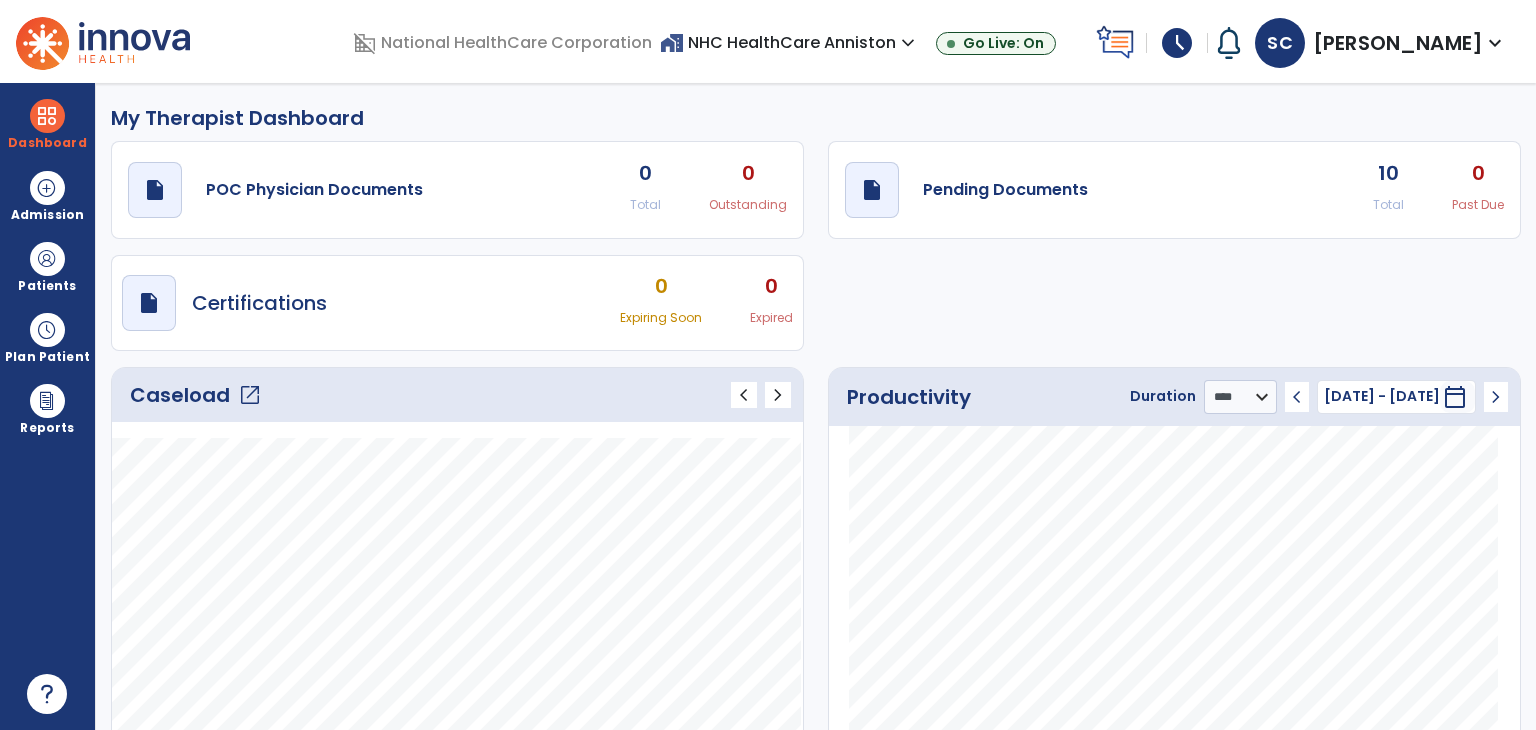 click on "open_in_new" 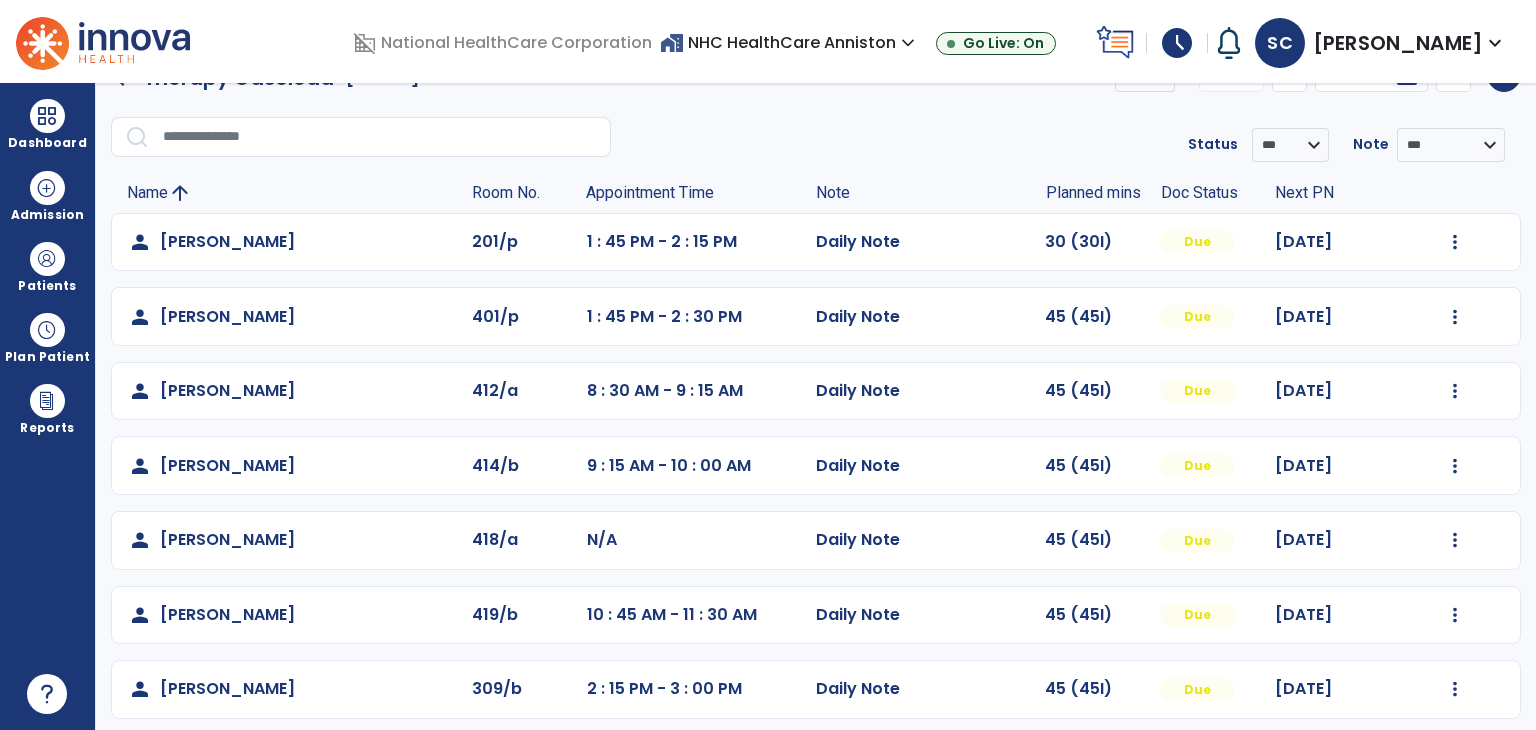 scroll, scrollTop: 0, scrollLeft: 0, axis: both 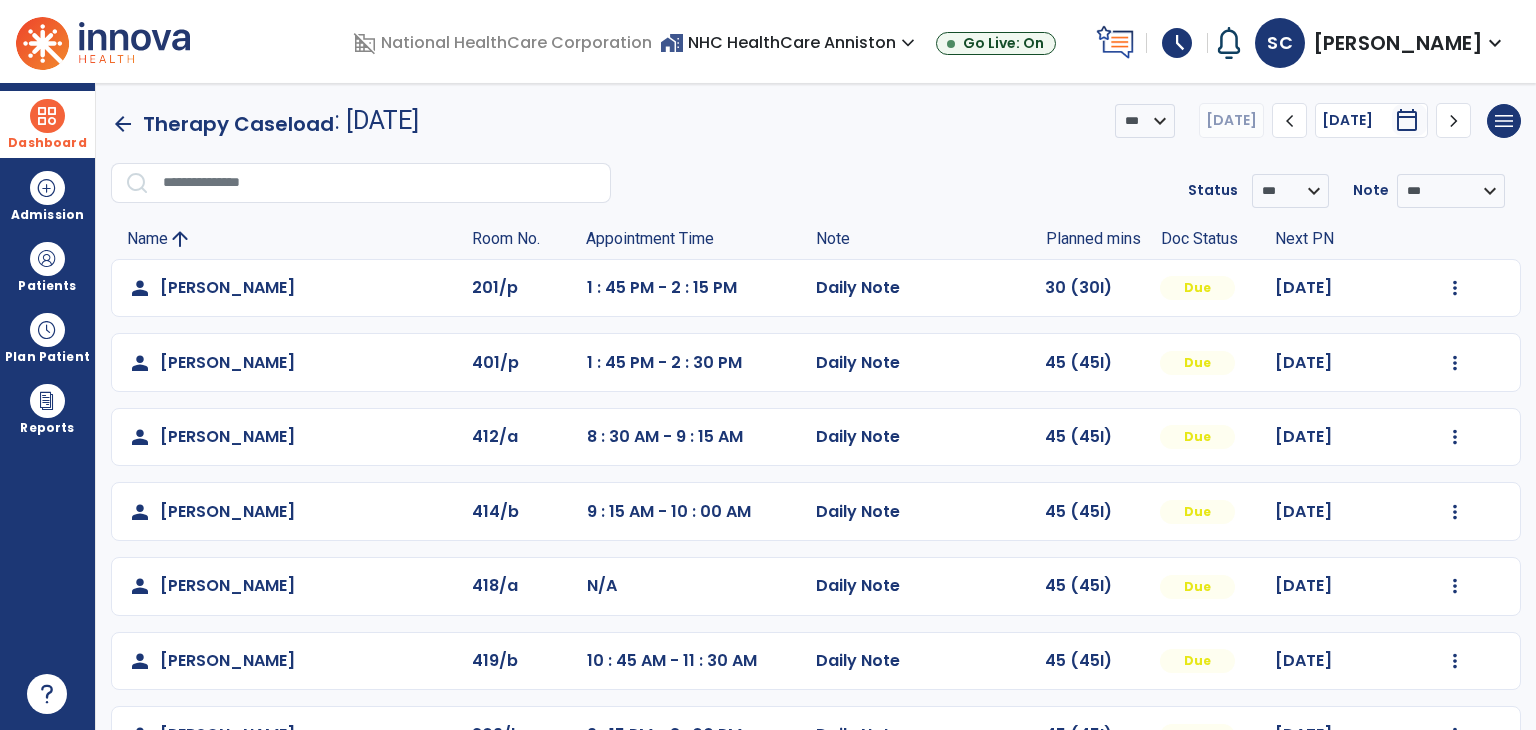 click on "Dashboard" at bounding box center [47, 124] 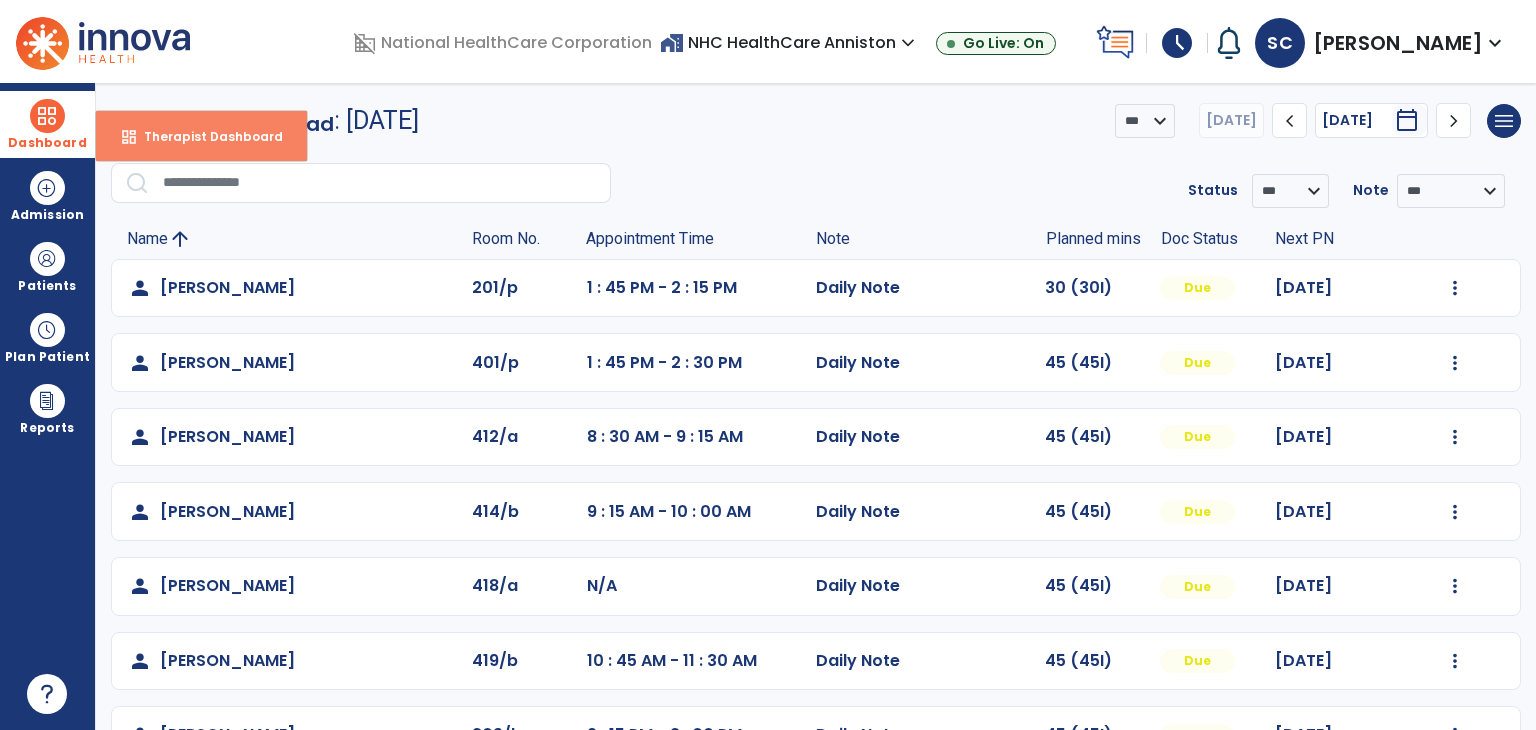 click on "Therapist Dashboard" at bounding box center [205, 136] 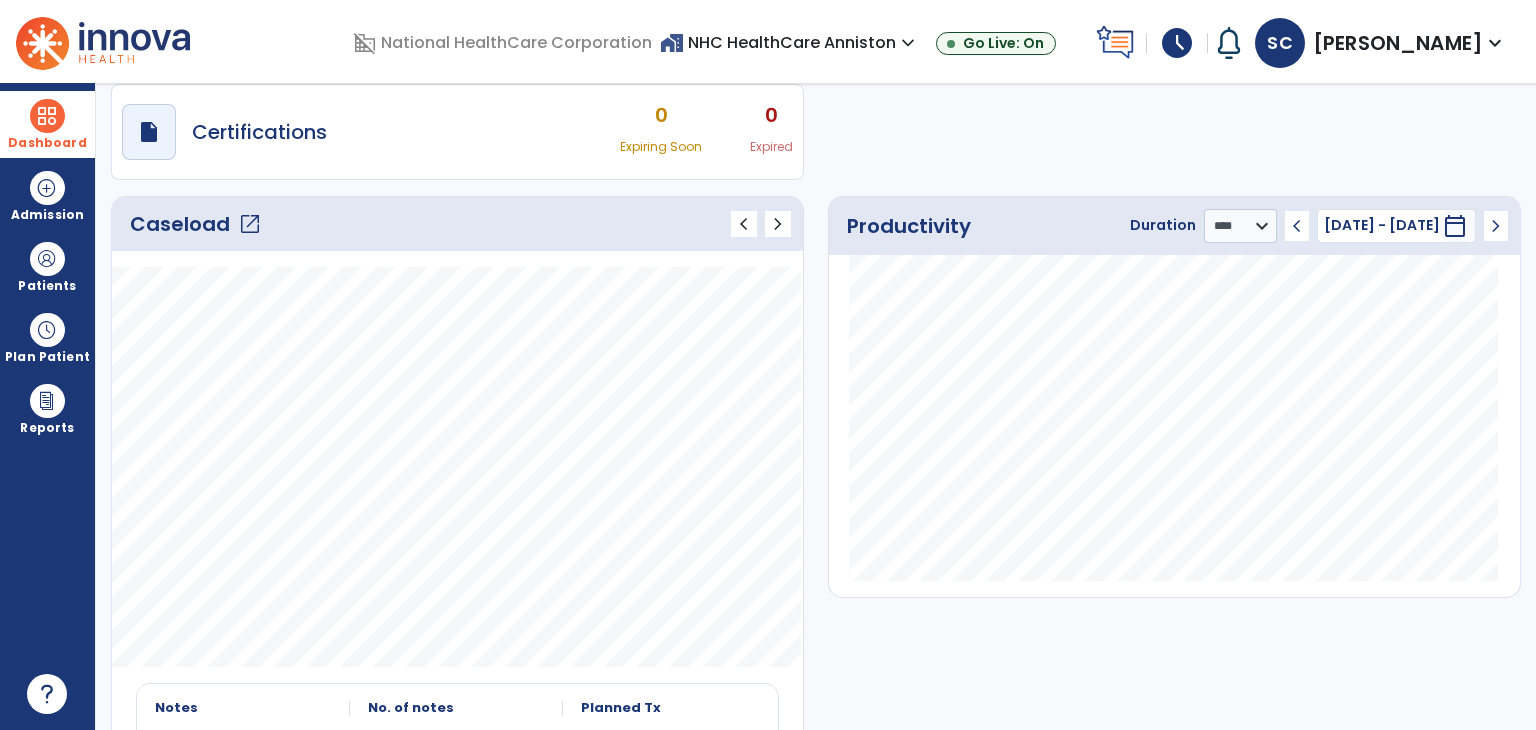 scroll, scrollTop: 115, scrollLeft: 0, axis: vertical 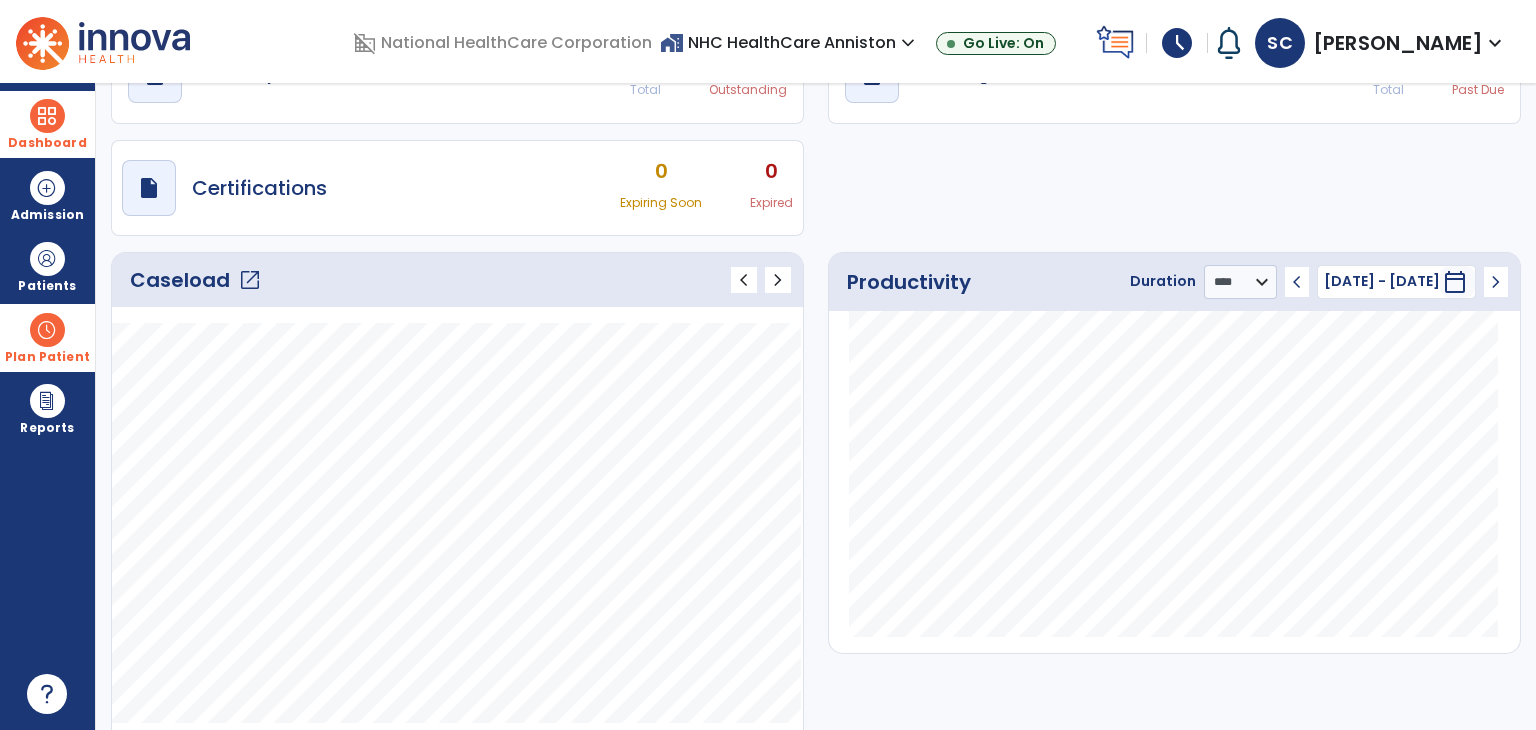 click at bounding box center [47, 330] 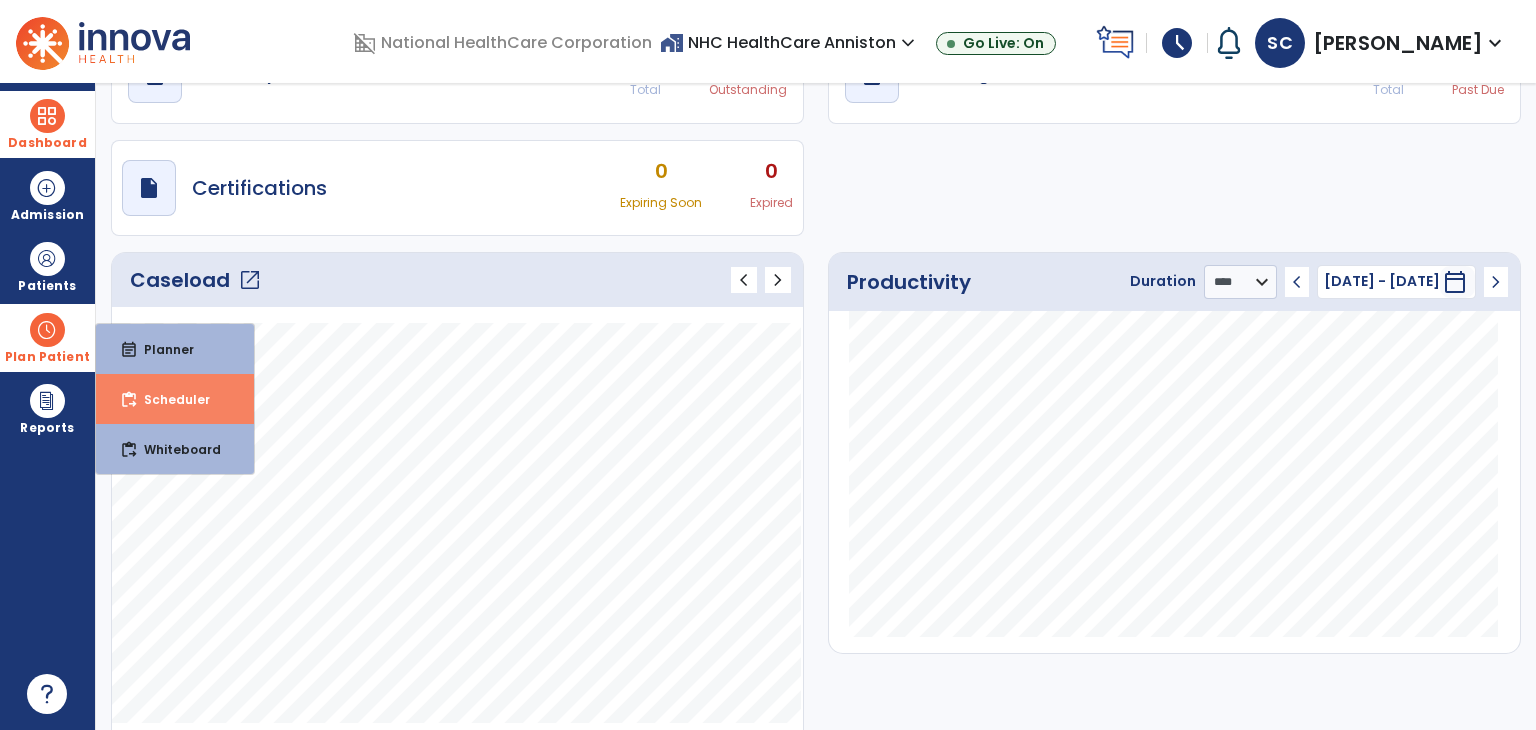 click on "Scheduler" at bounding box center (169, 399) 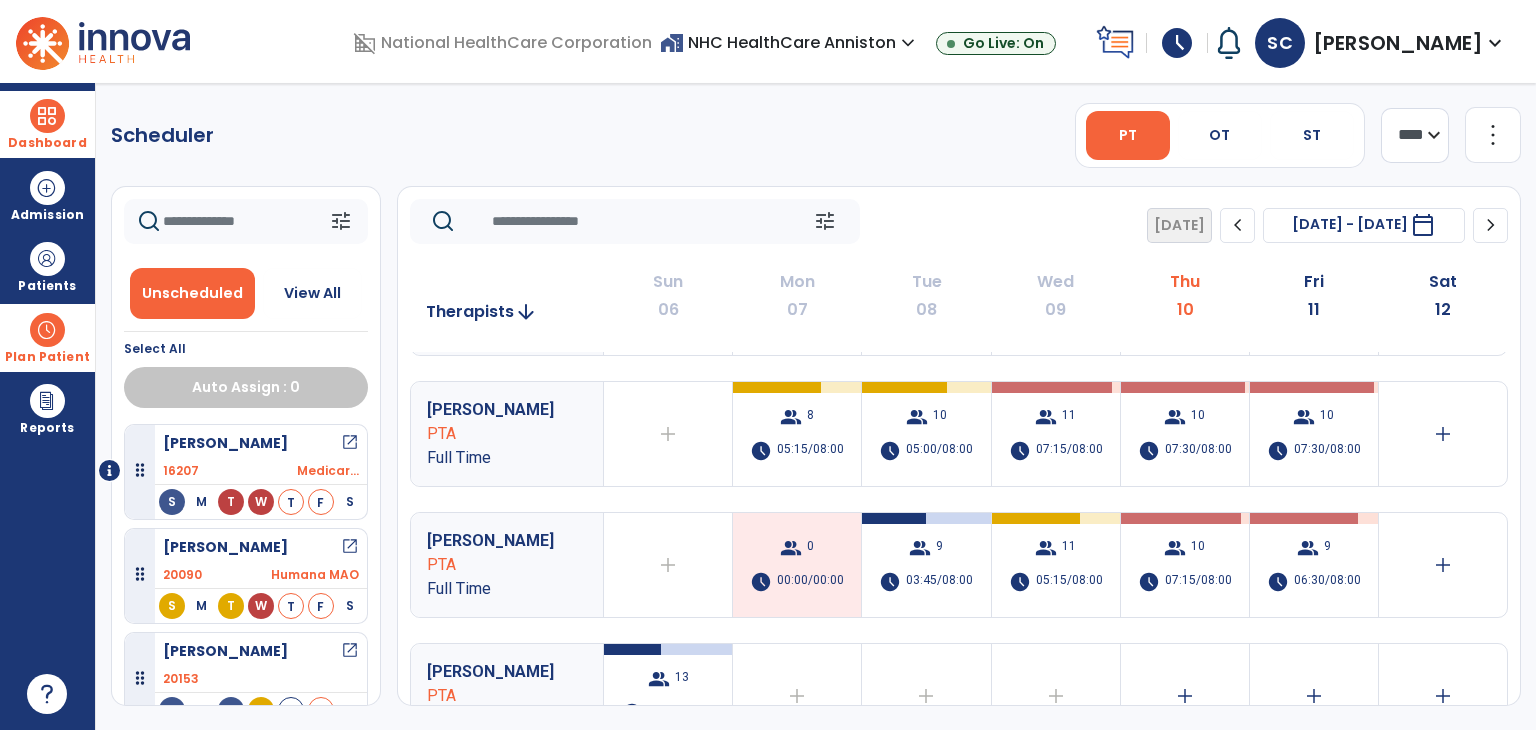 scroll, scrollTop: 400, scrollLeft: 0, axis: vertical 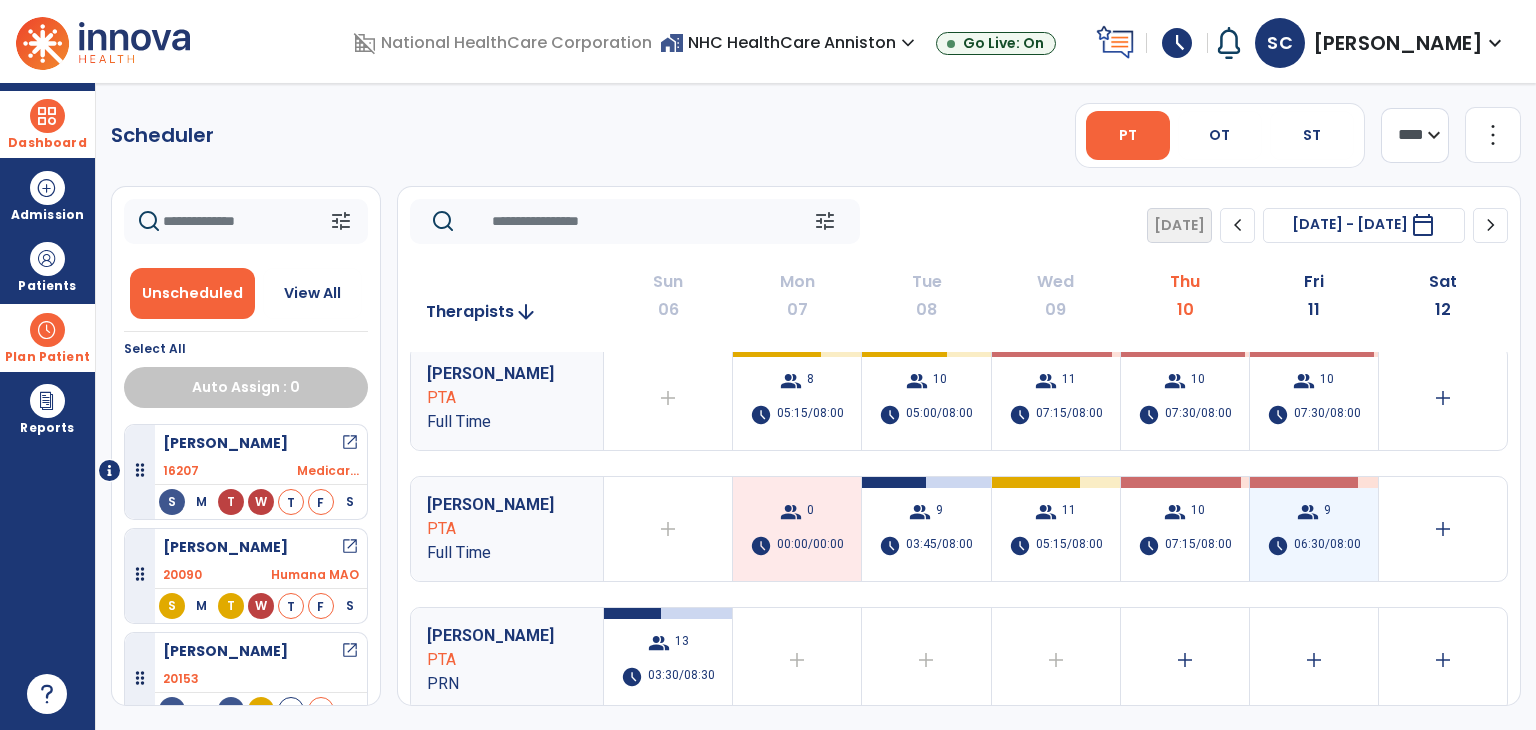 click on "06:30/08:00" at bounding box center [1327, 546] 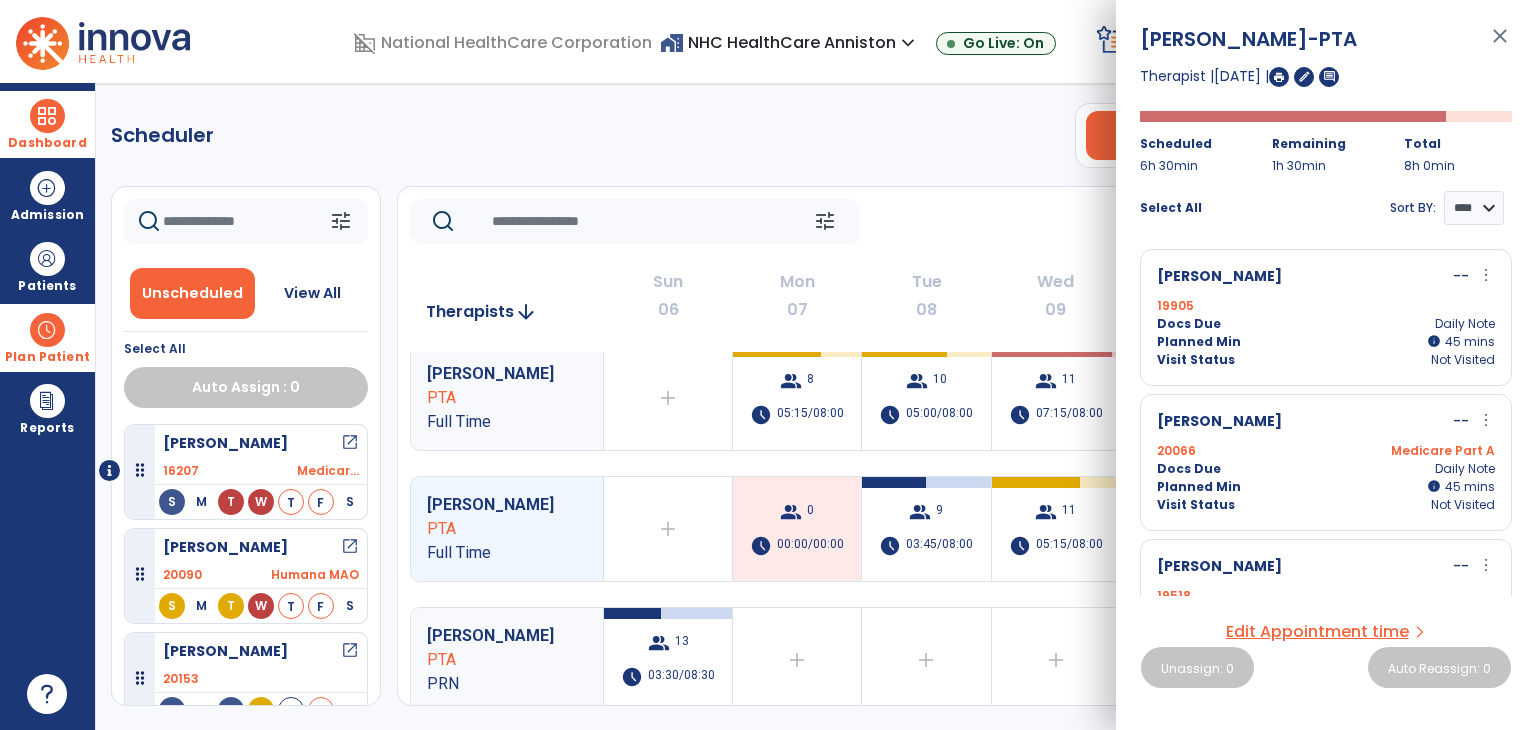 click on "Edit Appointment time" at bounding box center [1317, 632] 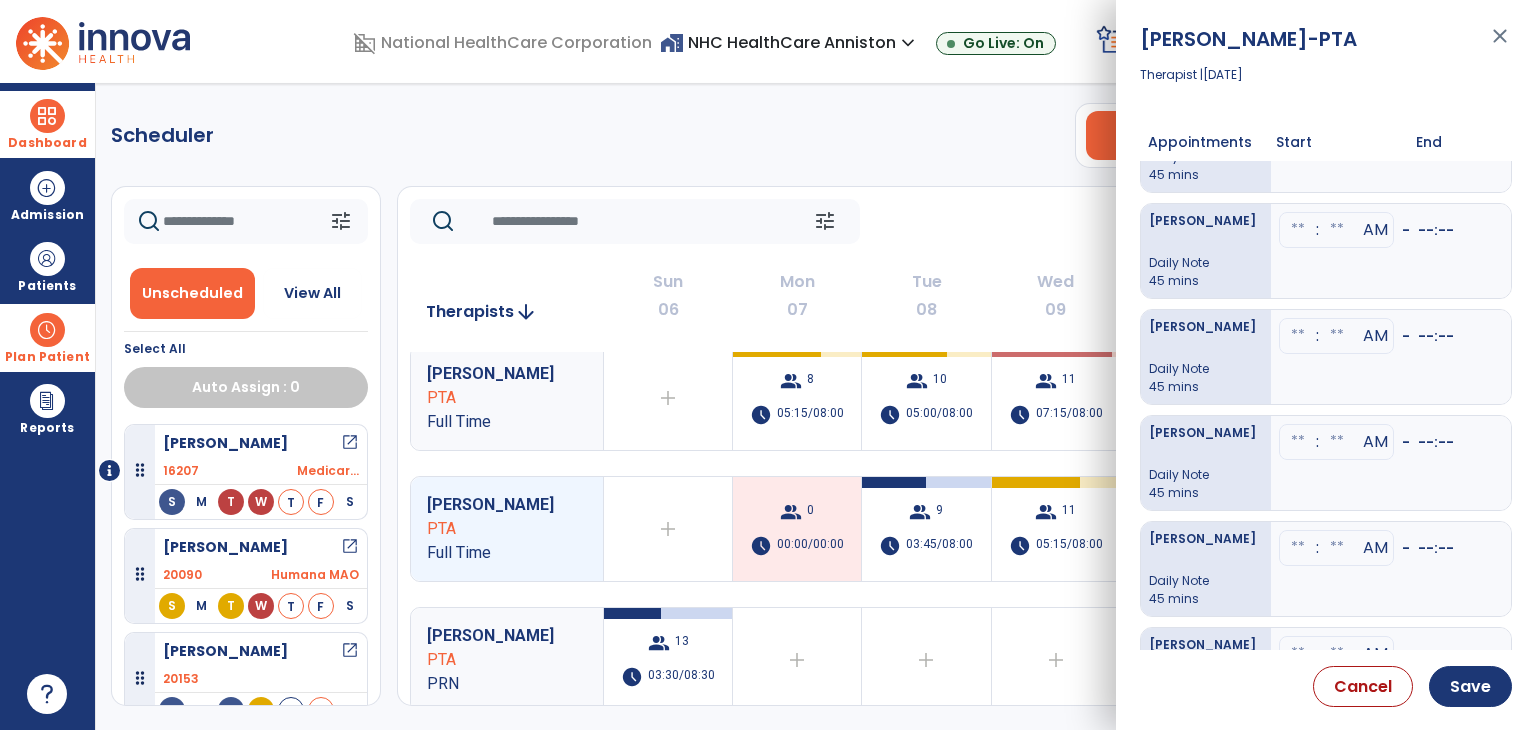 scroll, scrollTop: 480, scrollLeft: 0, axis: vertical 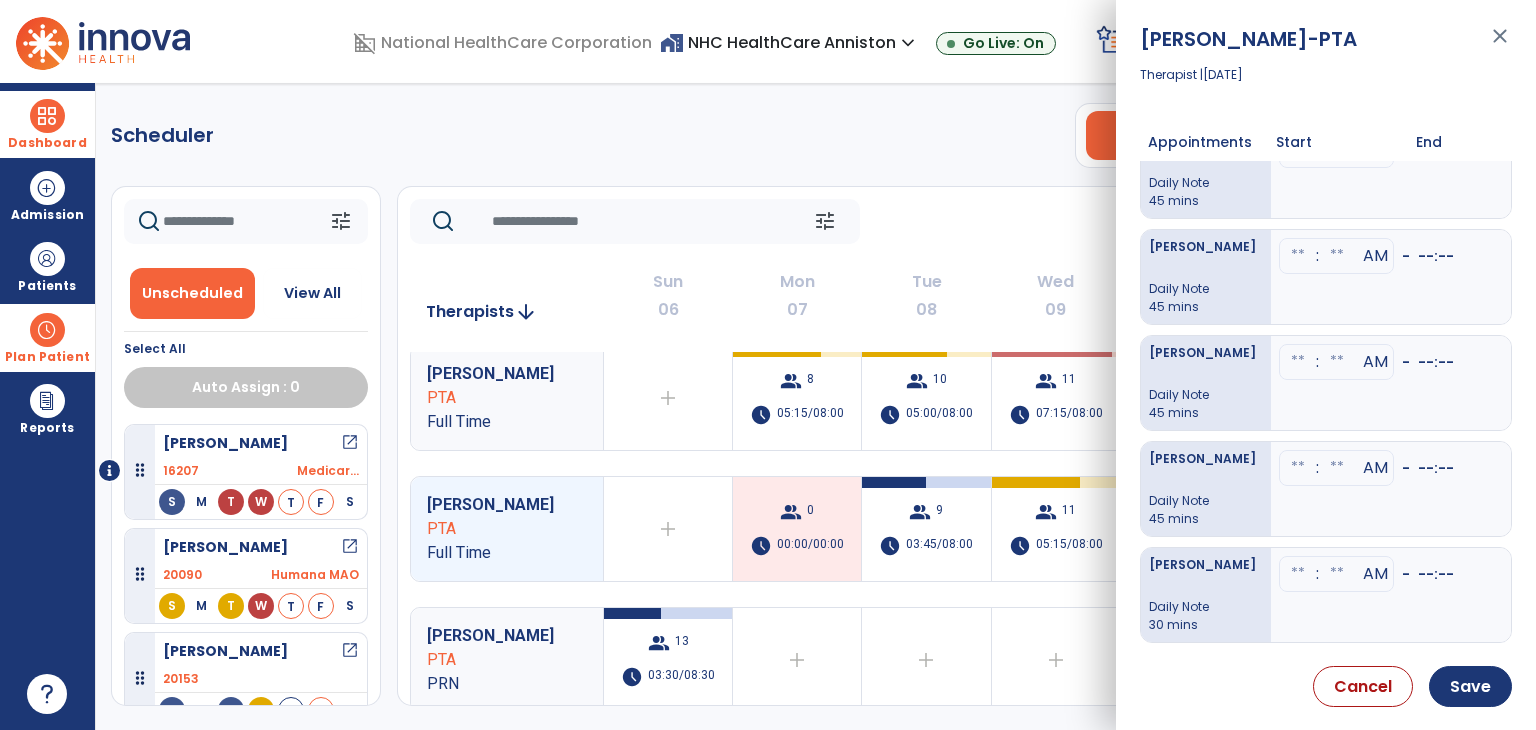 click at bounding box center (1298, -292) 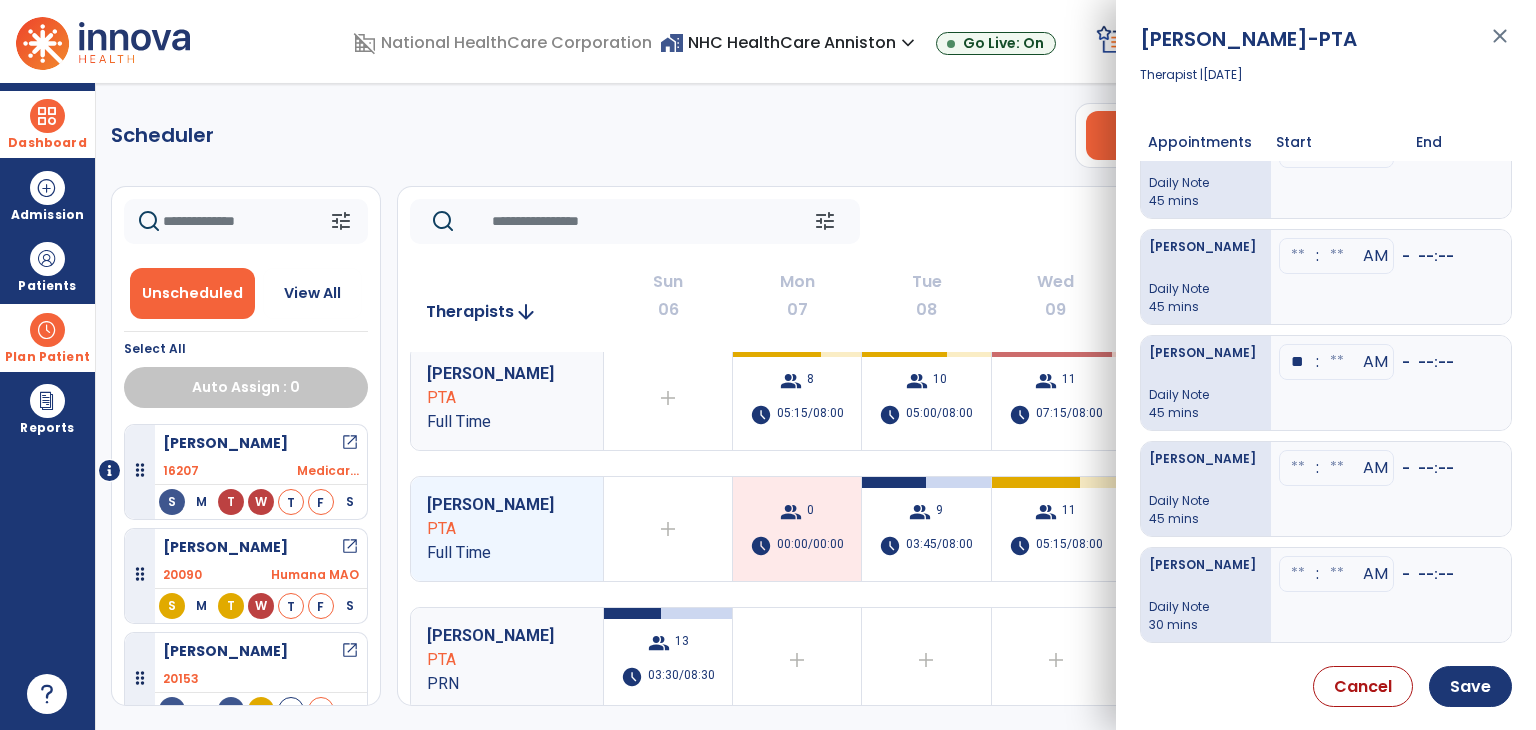 type on "**" 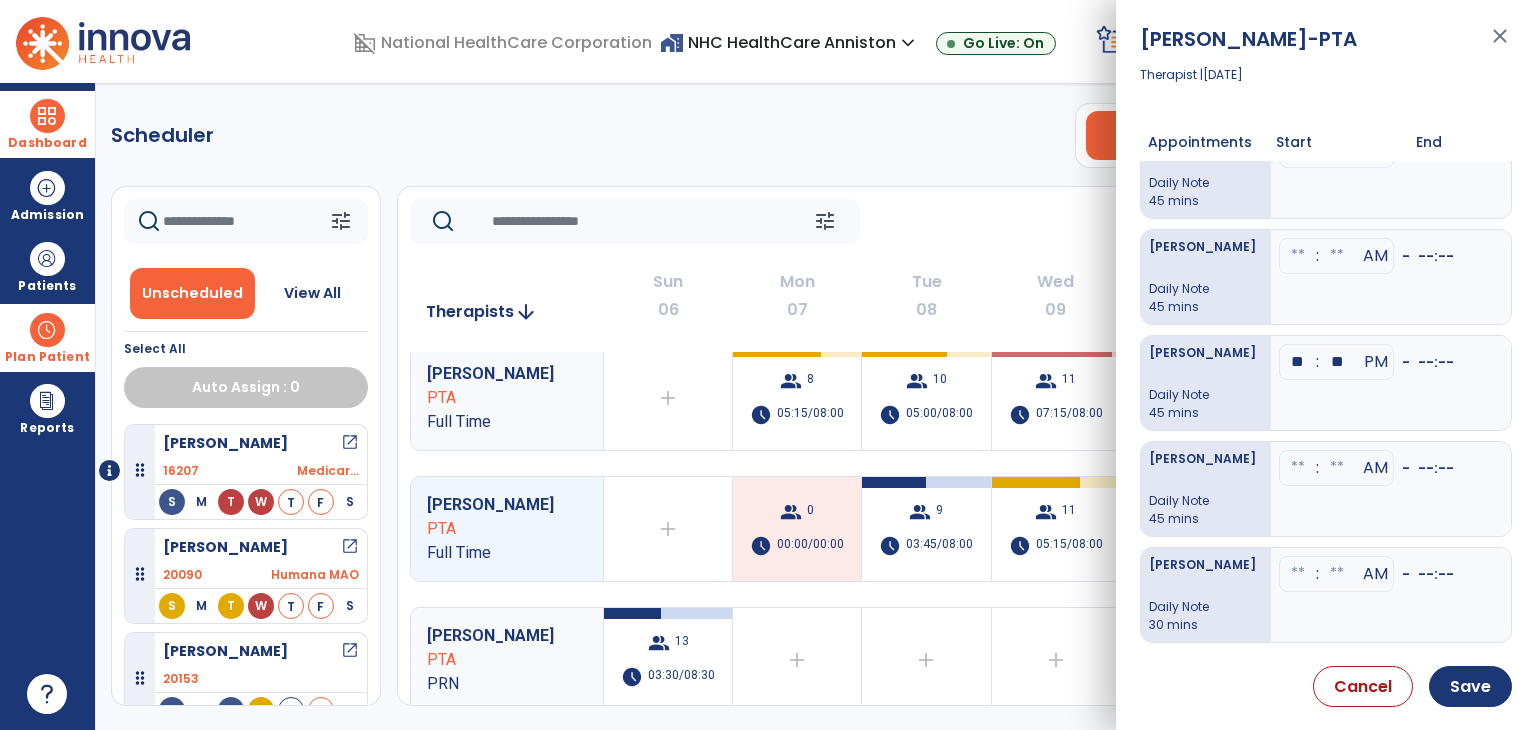 type on "**" 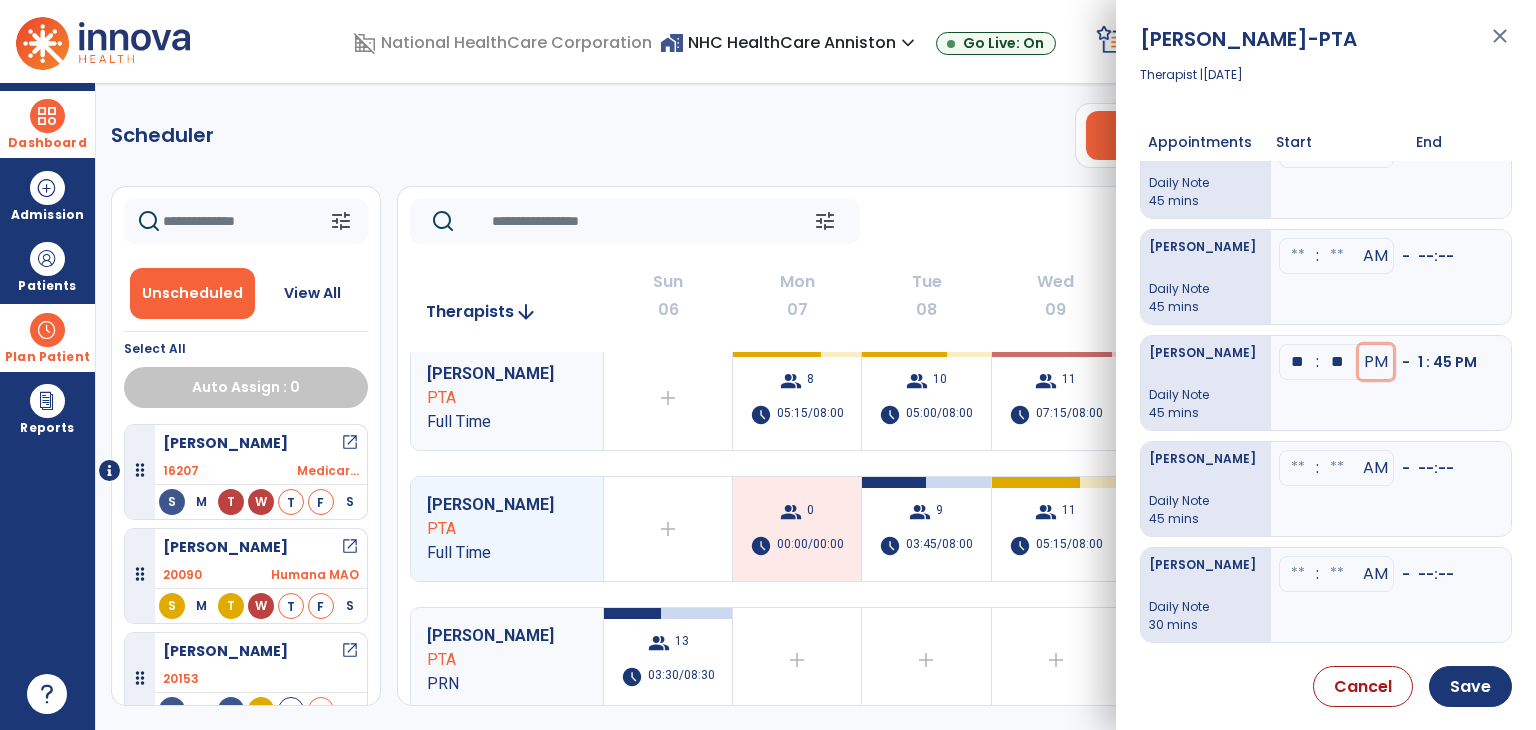 type 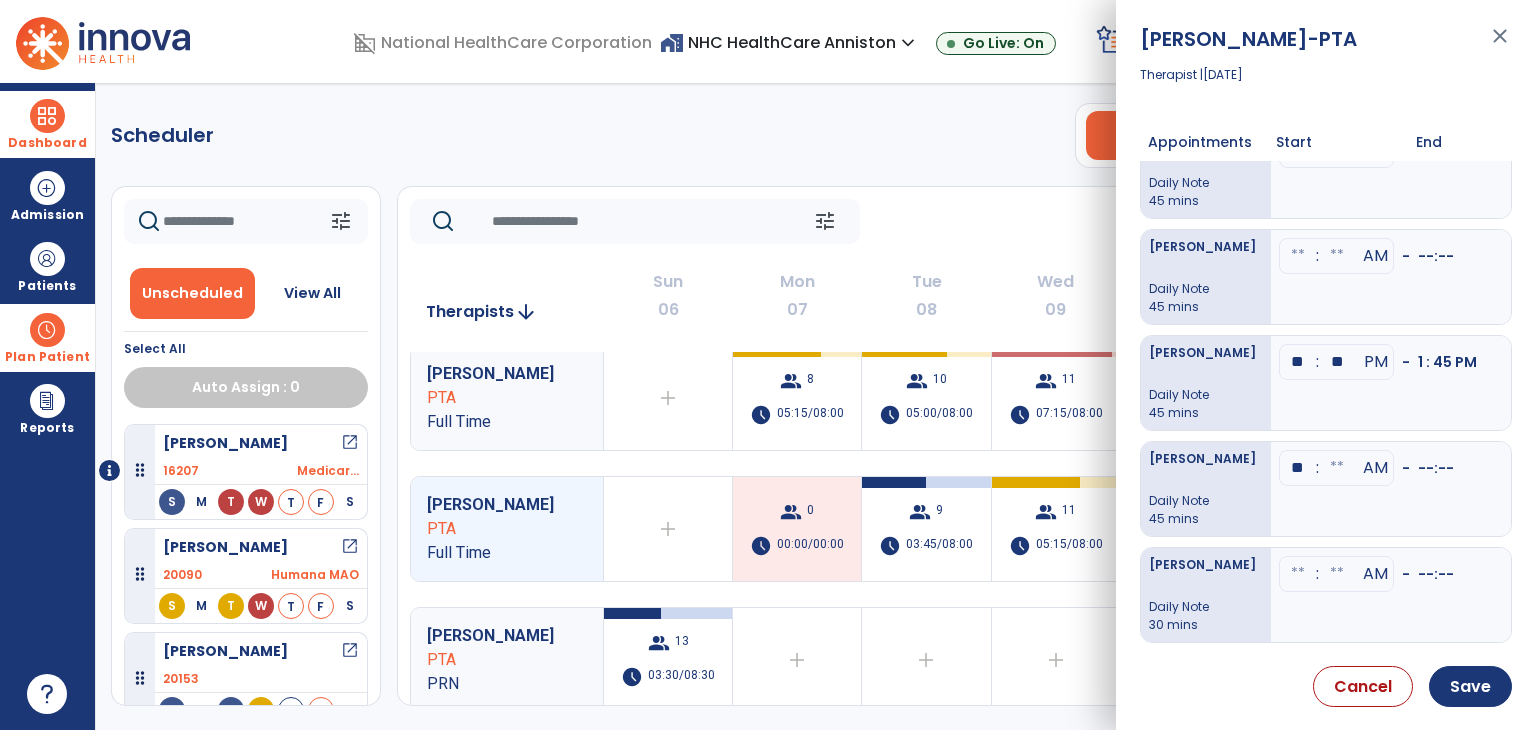type on "**" 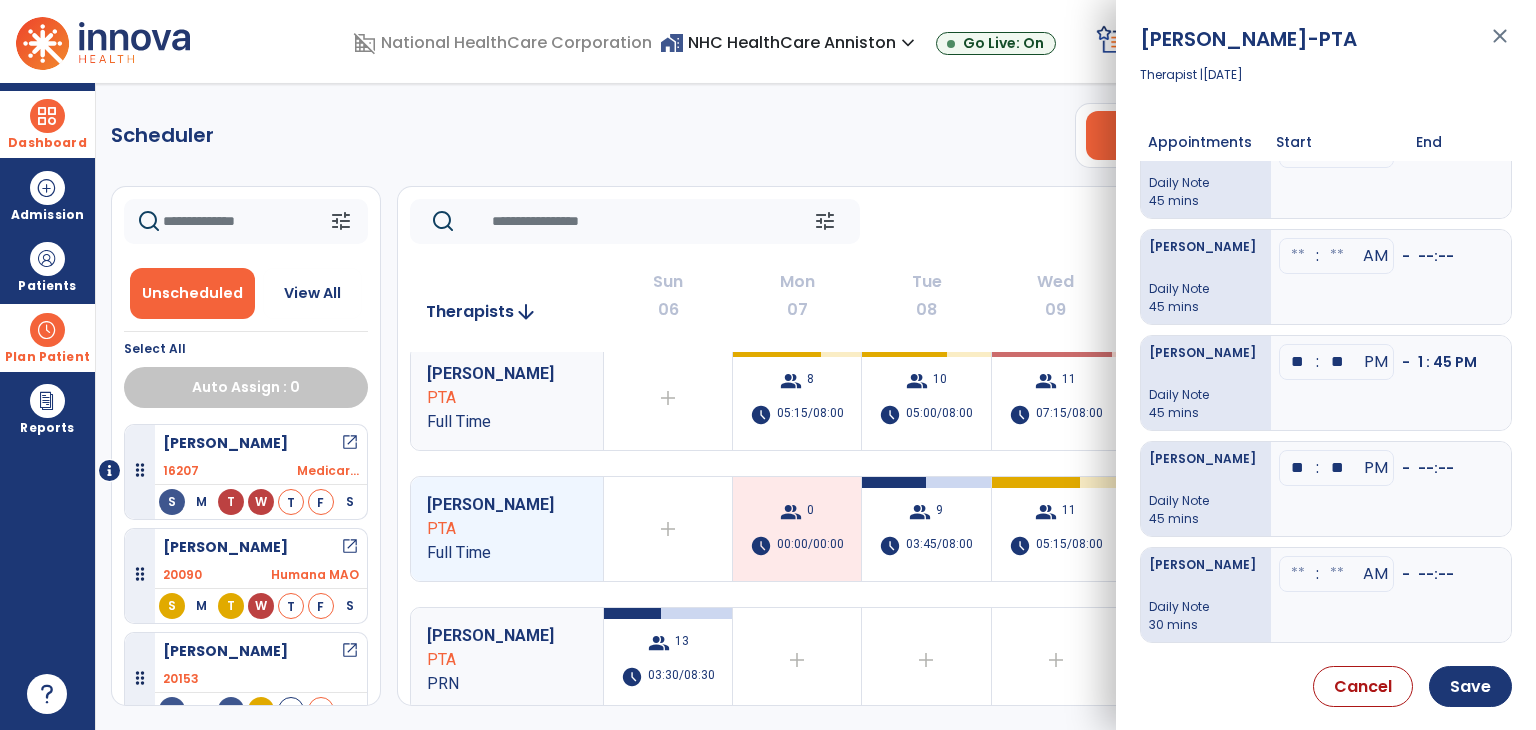 type on "**" 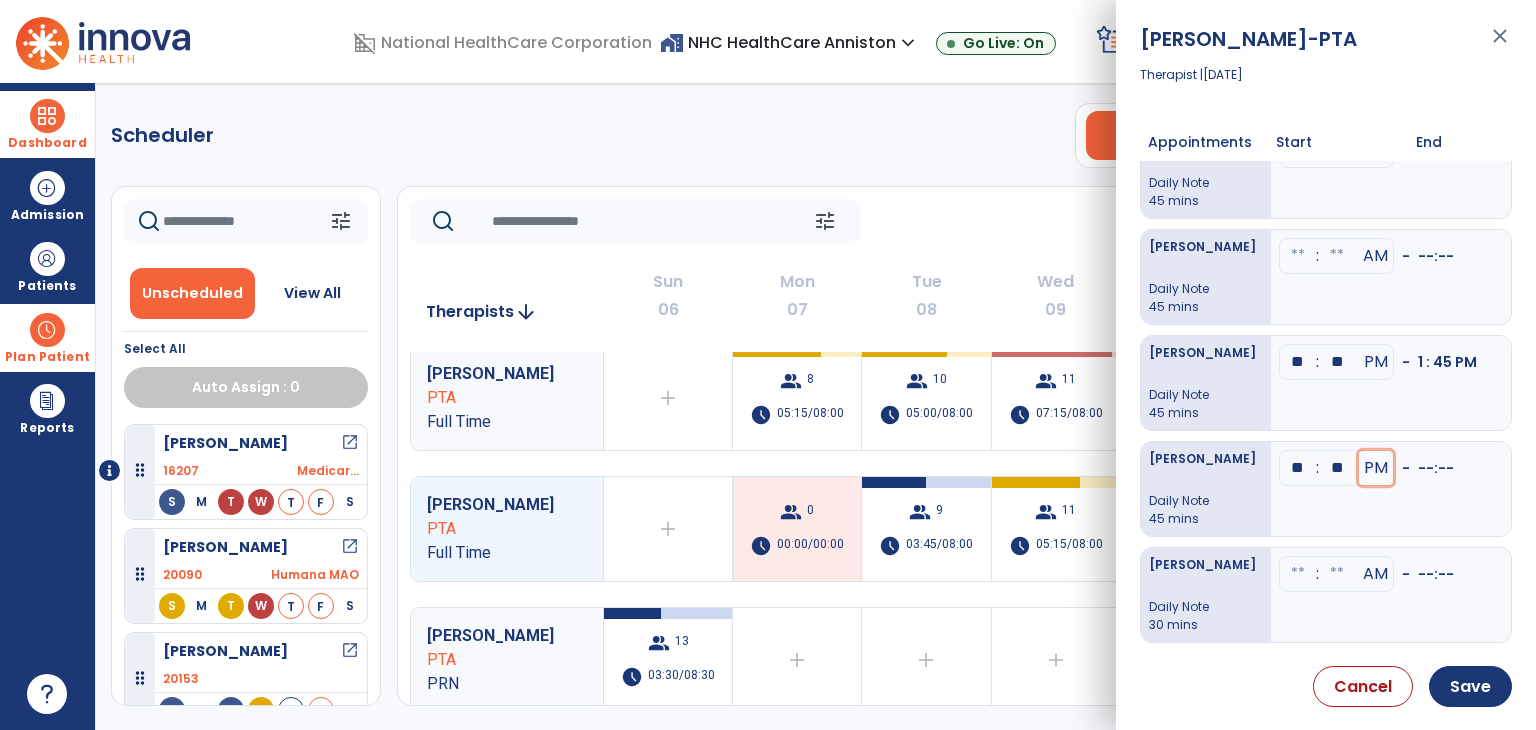 type 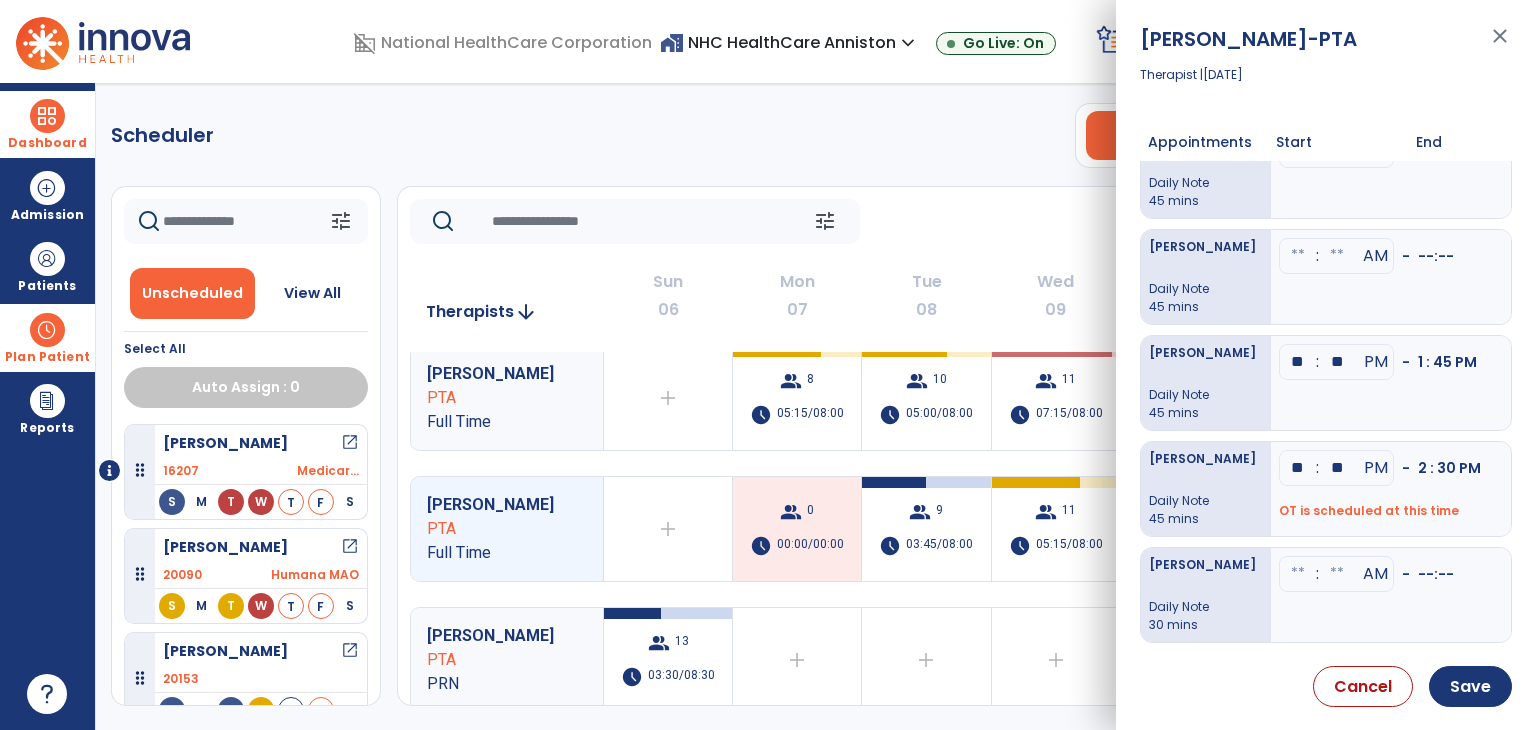 click at bounding box center (1298, -292) 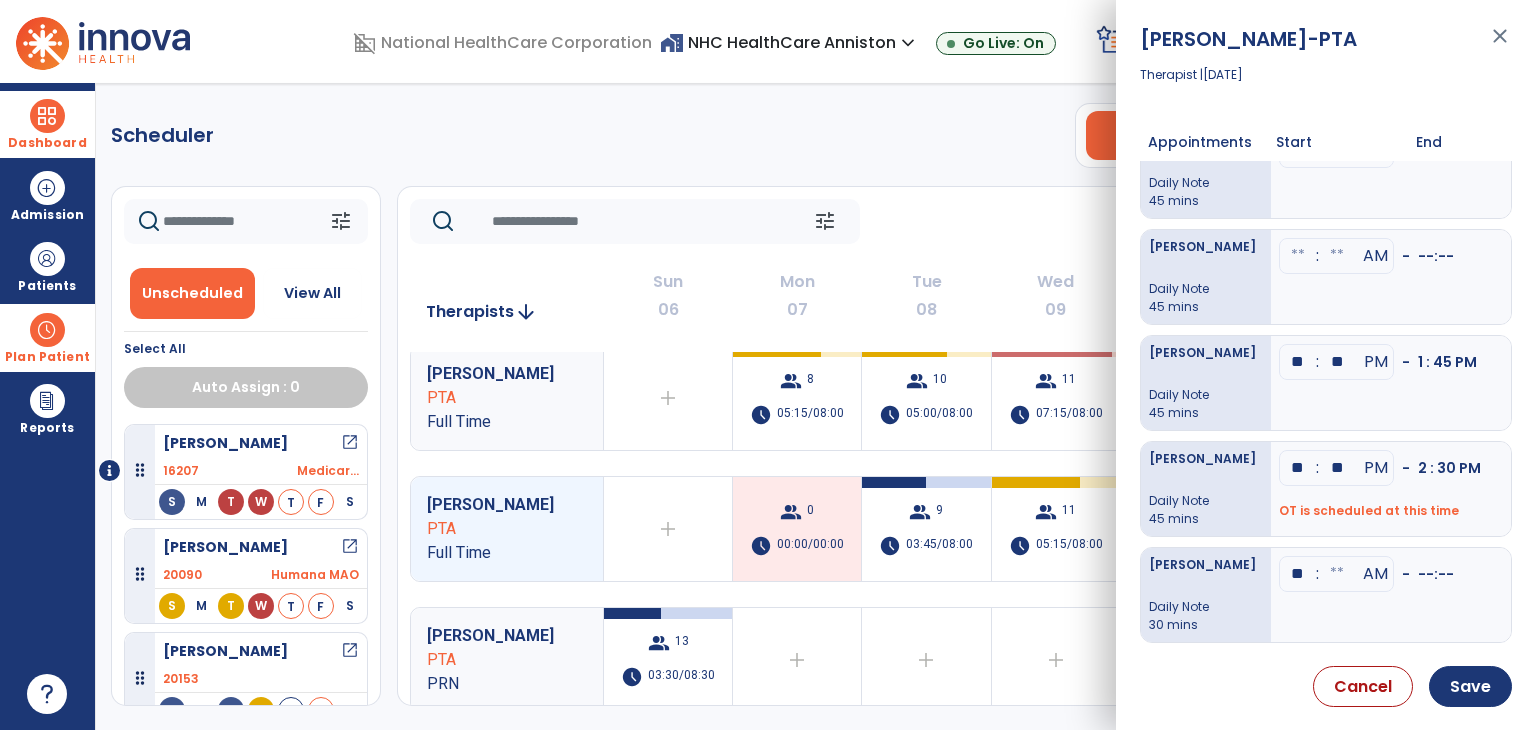 type on "**" 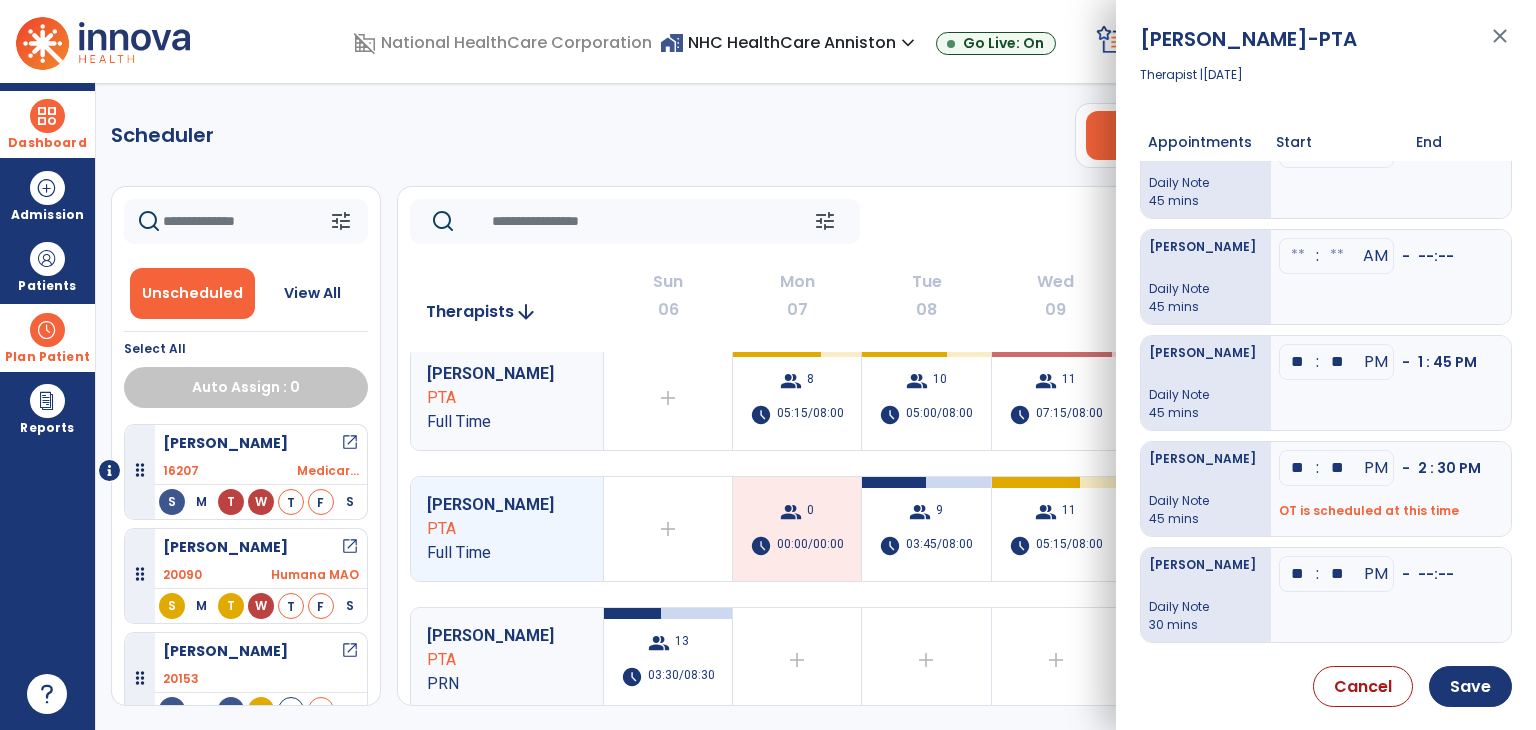 type on "**" 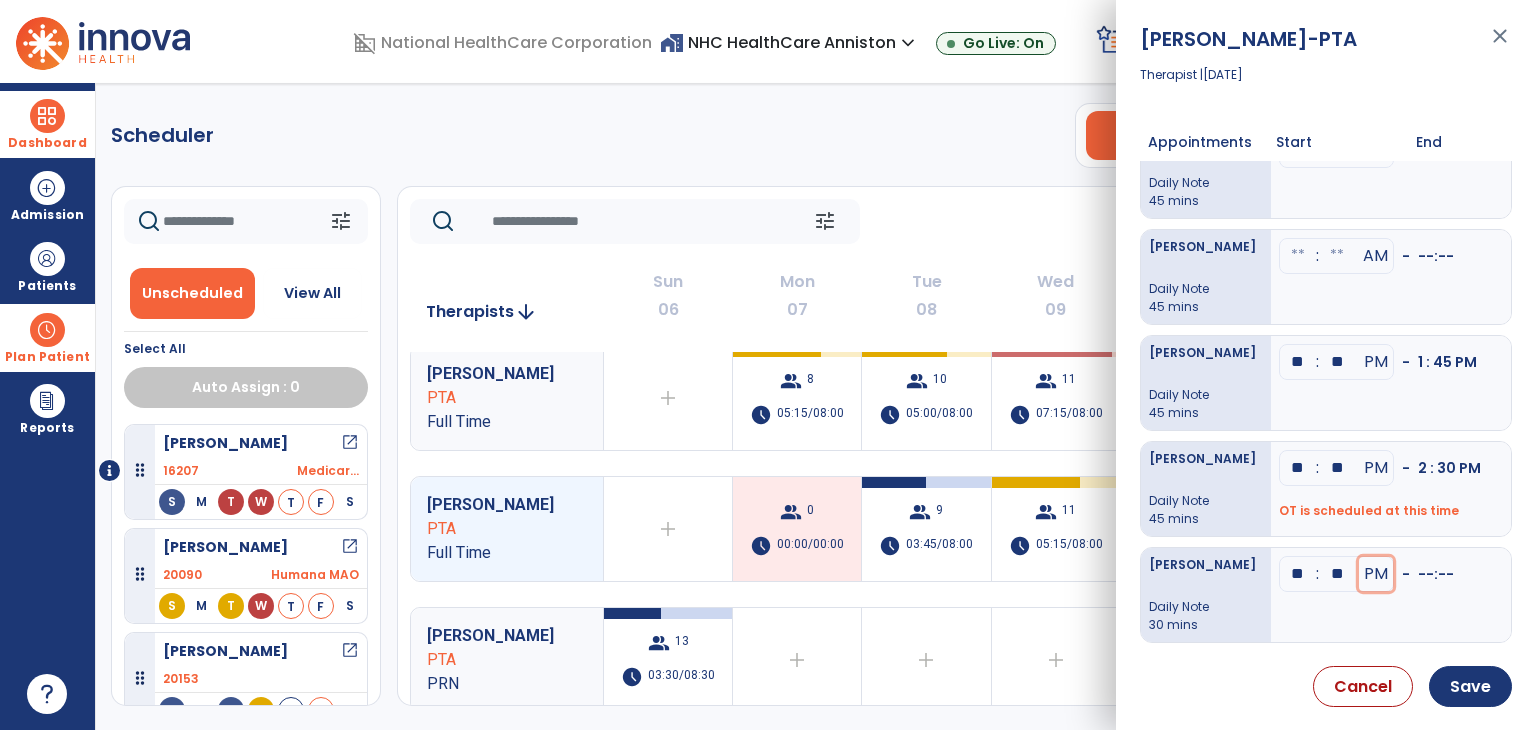 type 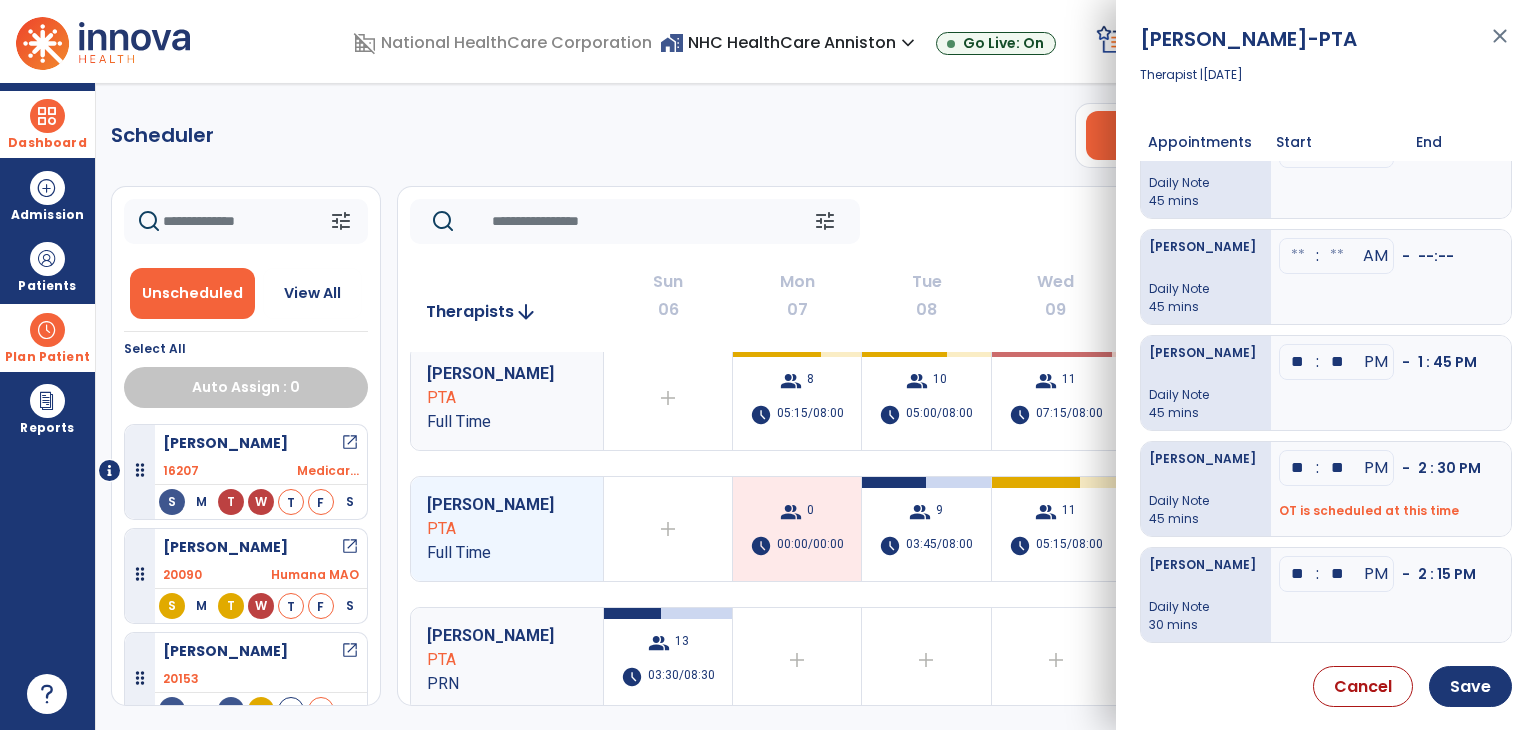 click on "**" at bounding box center (1298, 362) 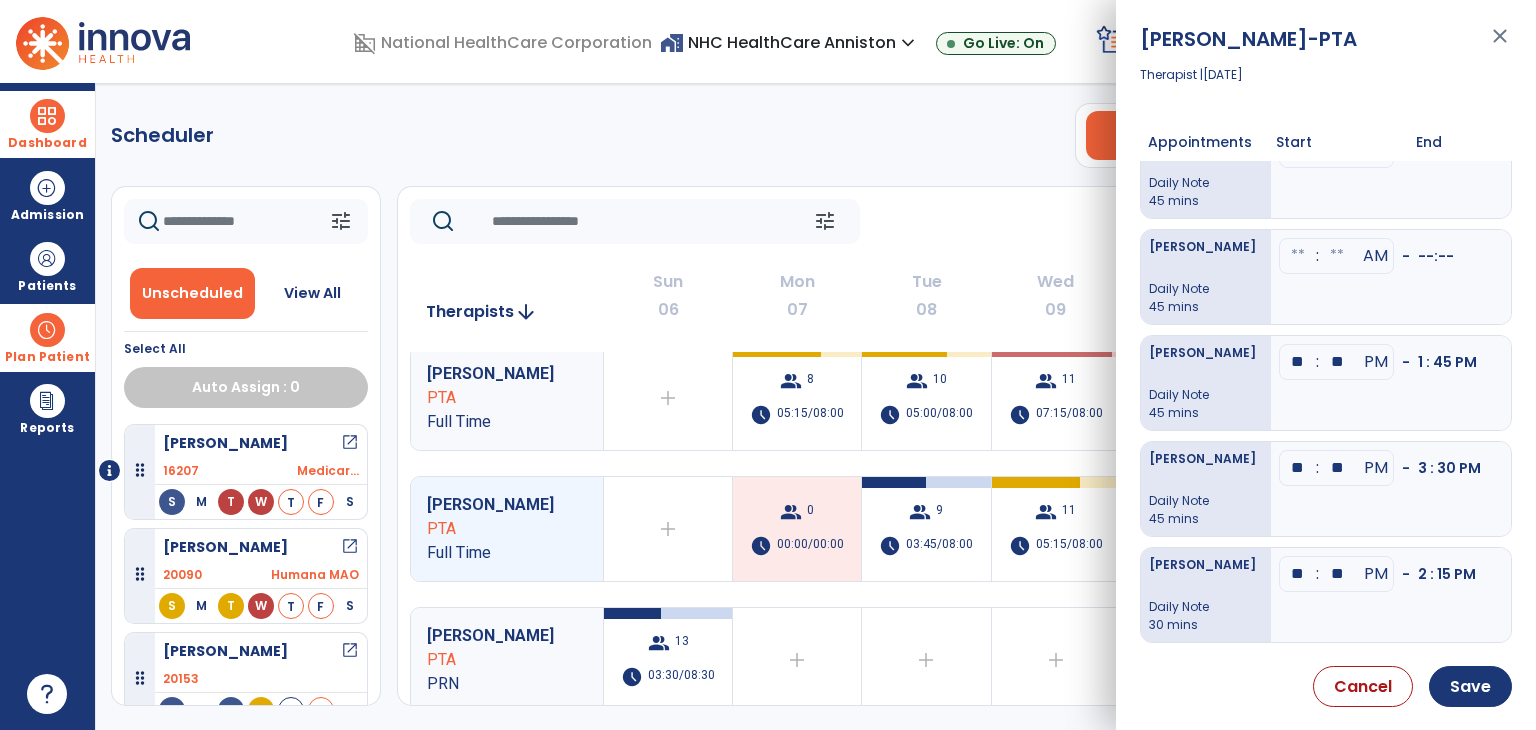type on "**" 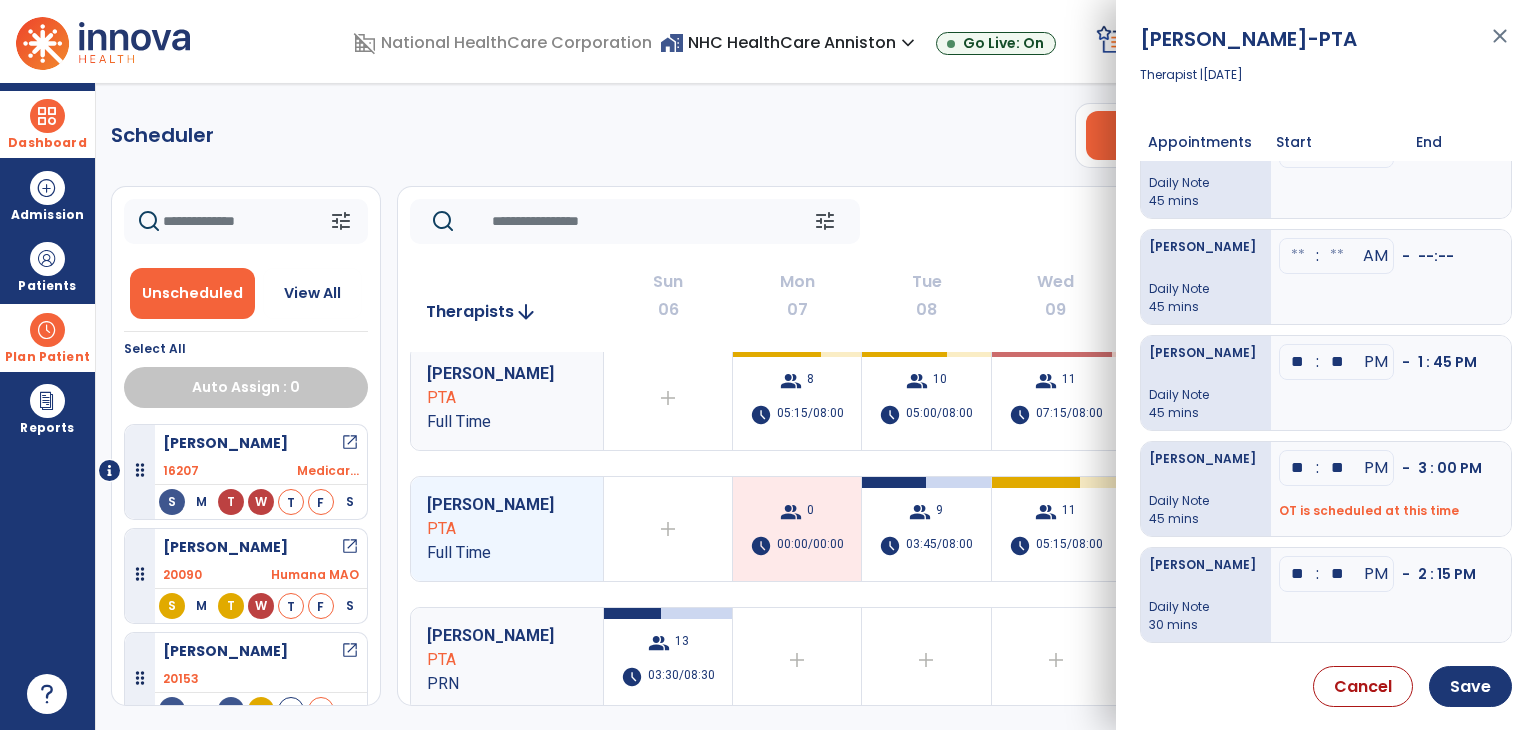 click on "**" at bounding box center (1298, 362) 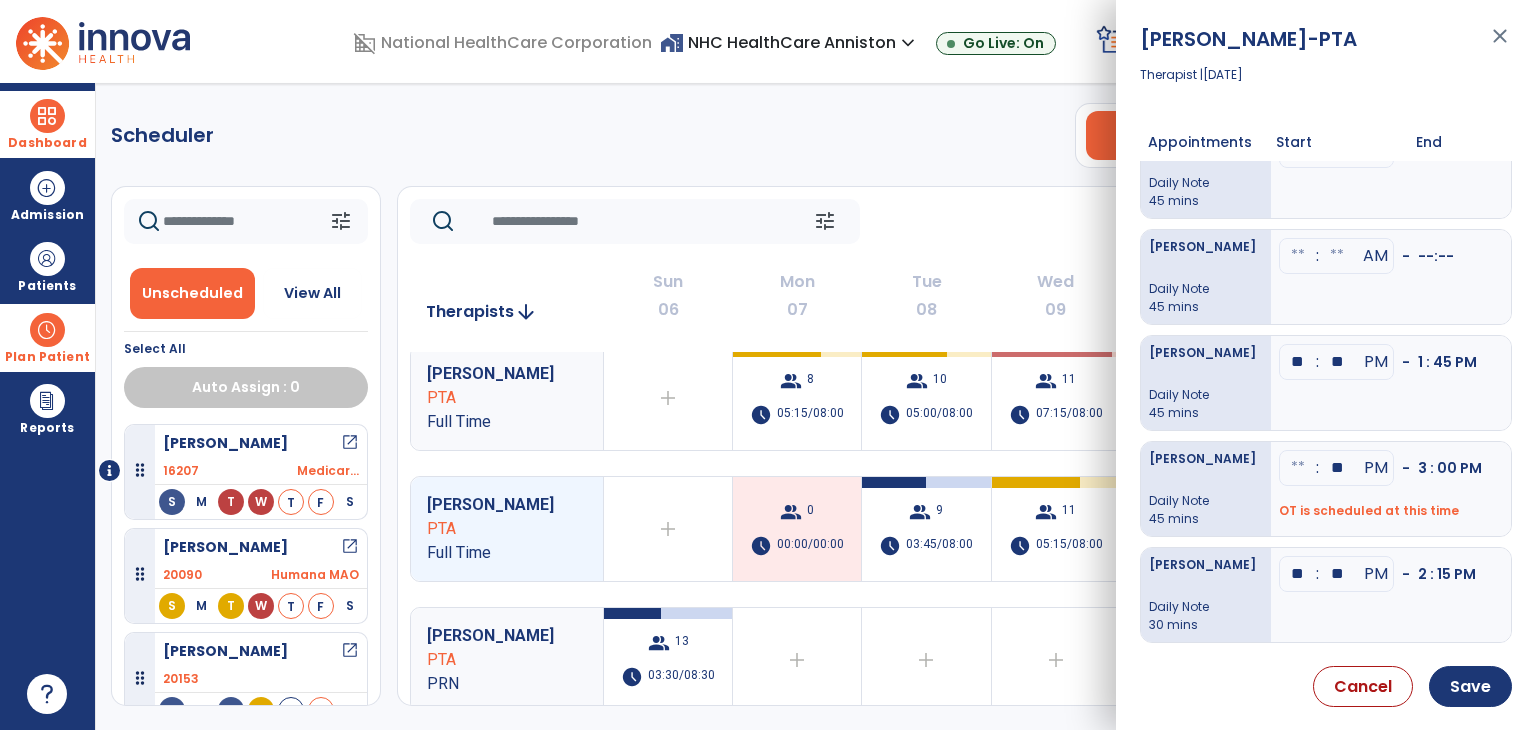 type 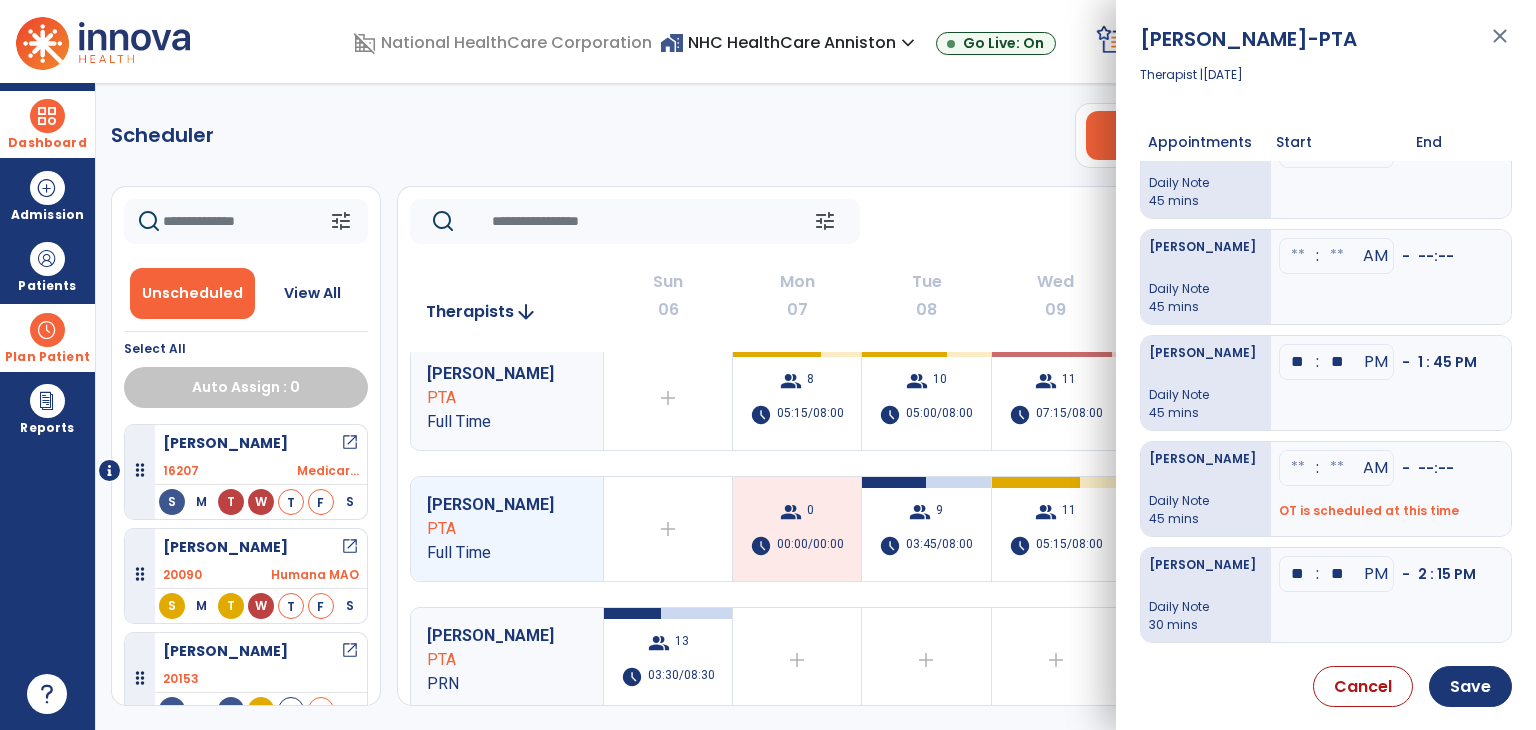 type 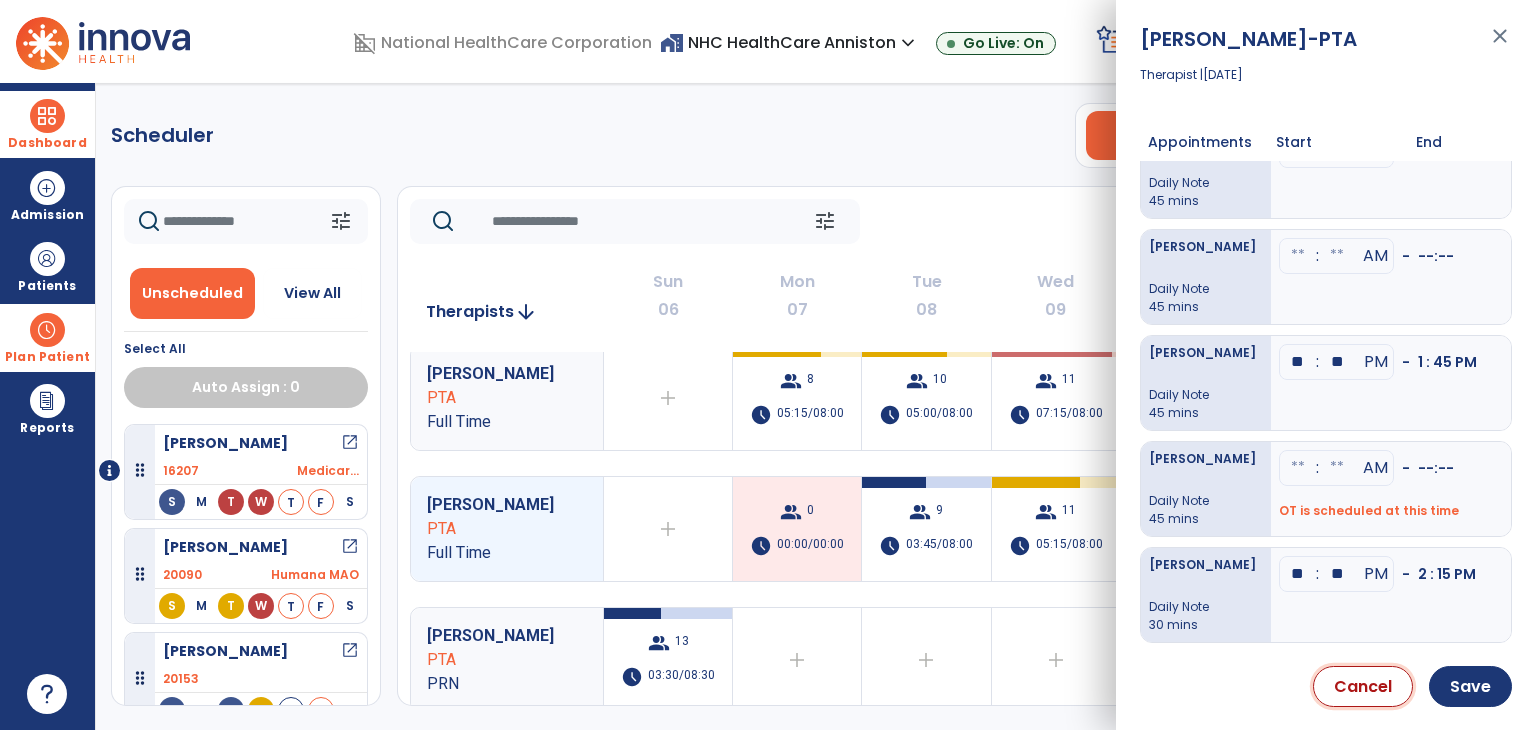 type 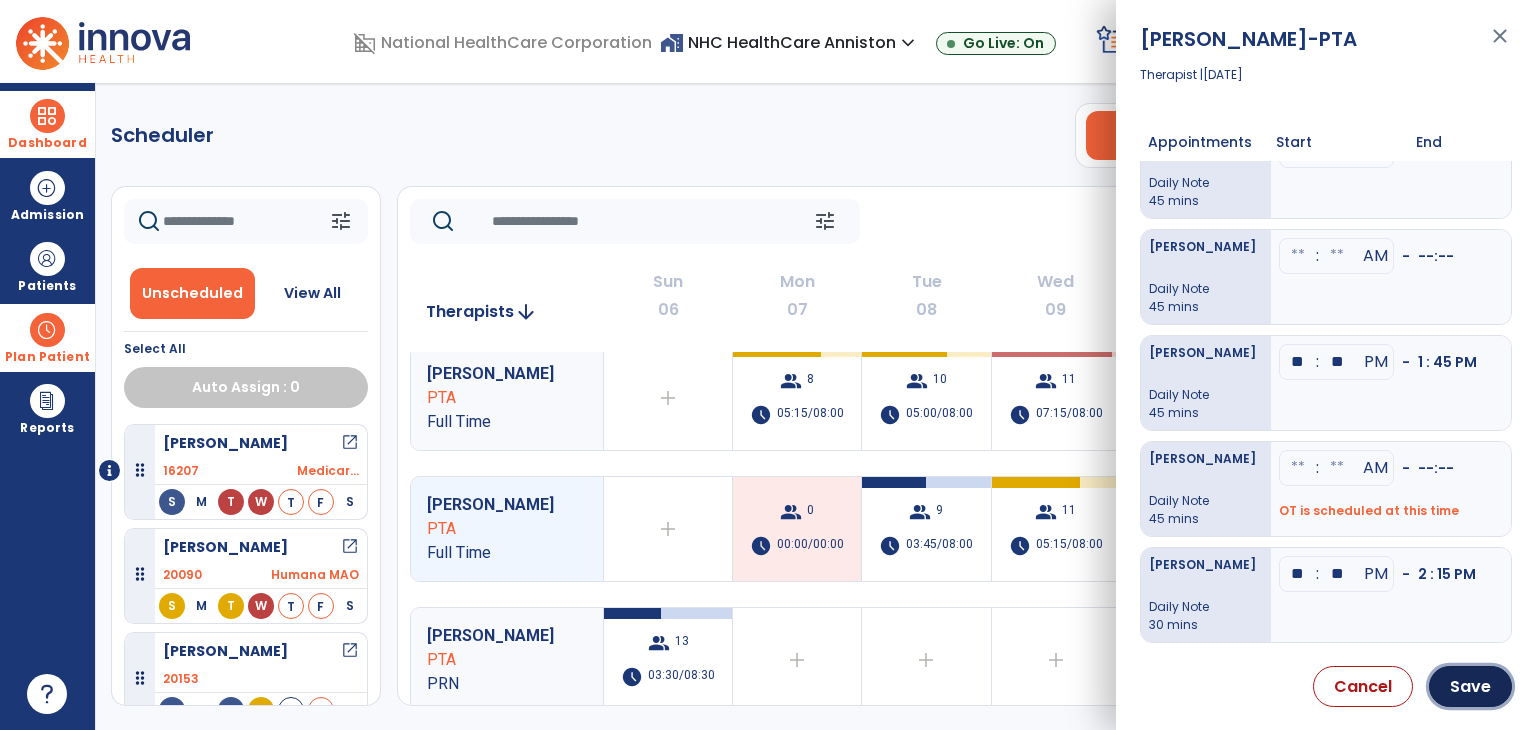 type 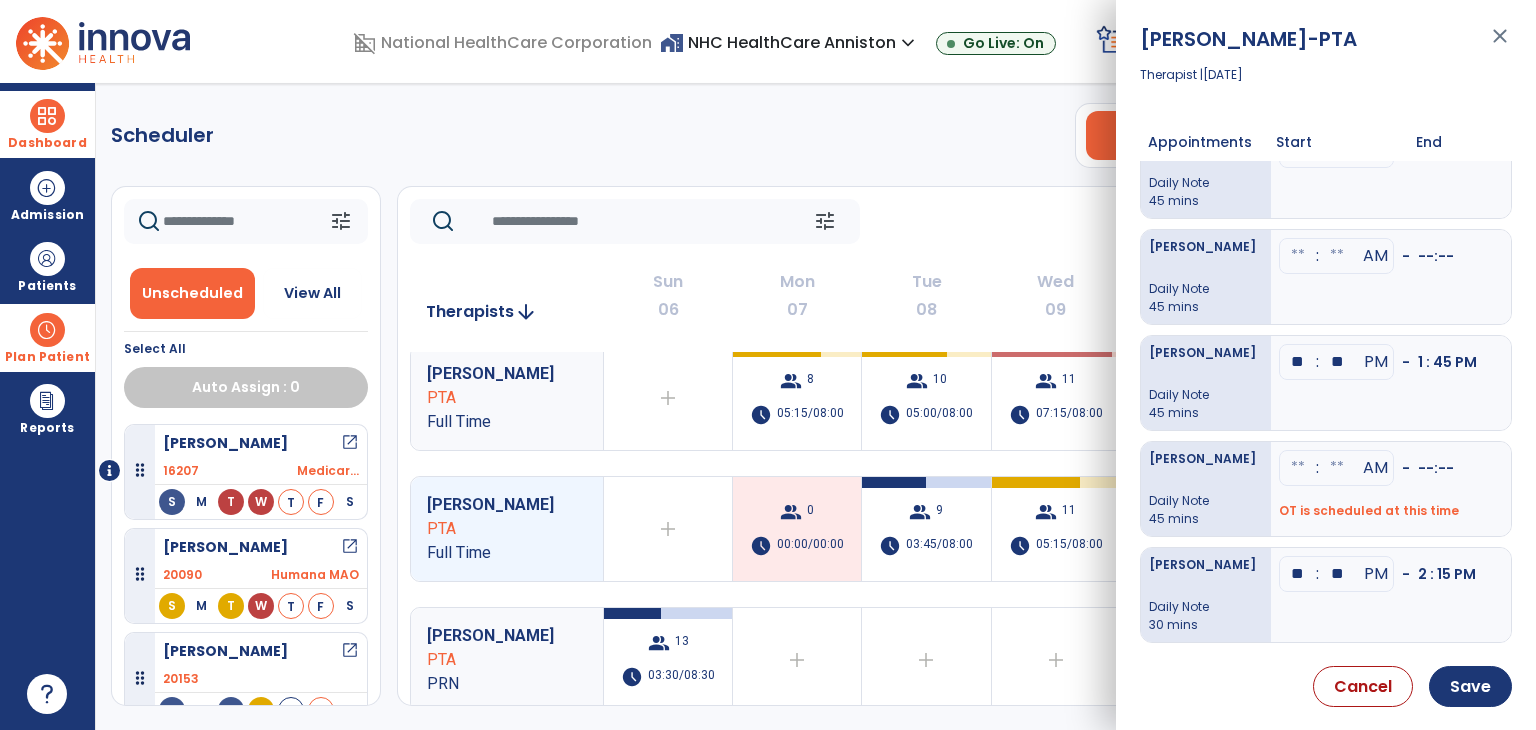type 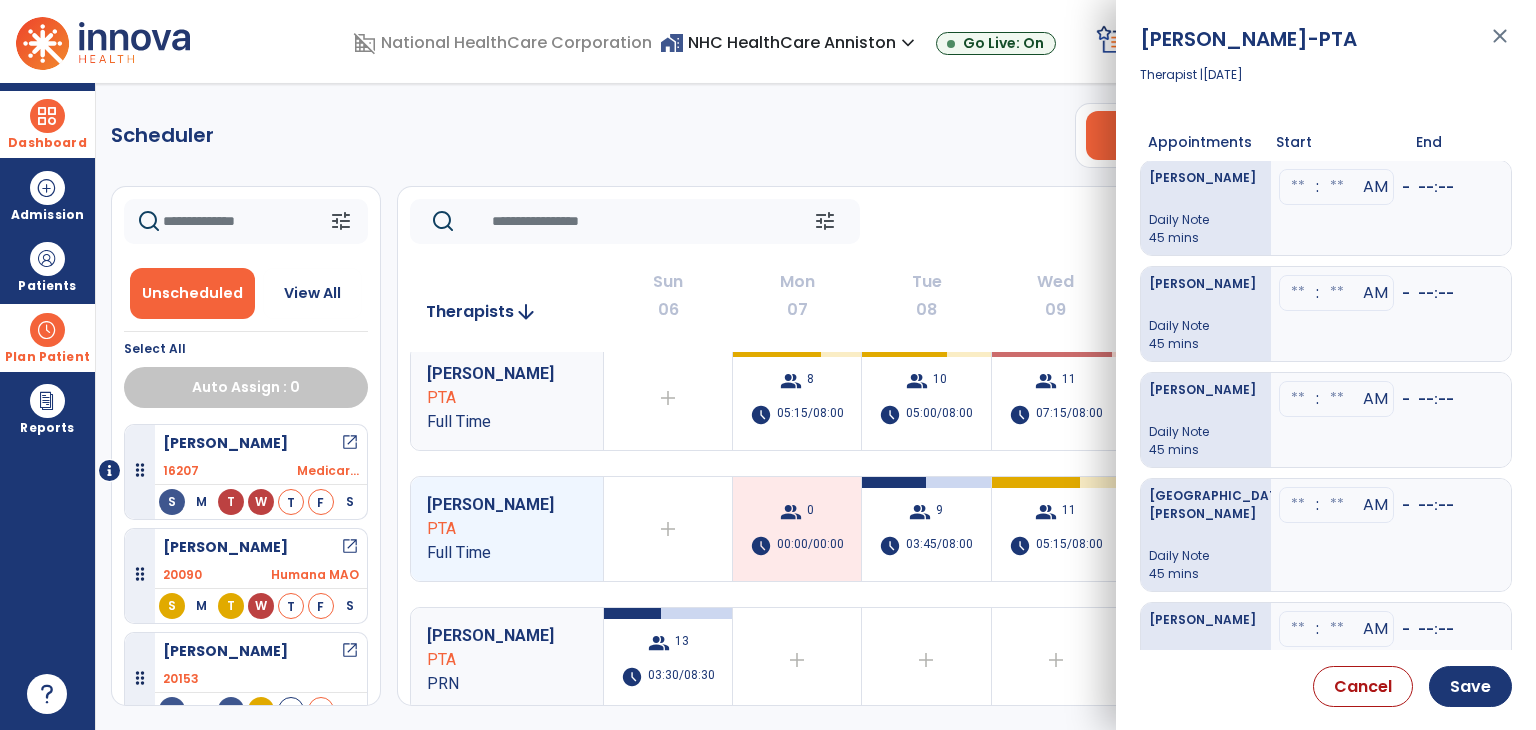 scroll, scrollTop: 0, scrollLeft: 0, axis: both 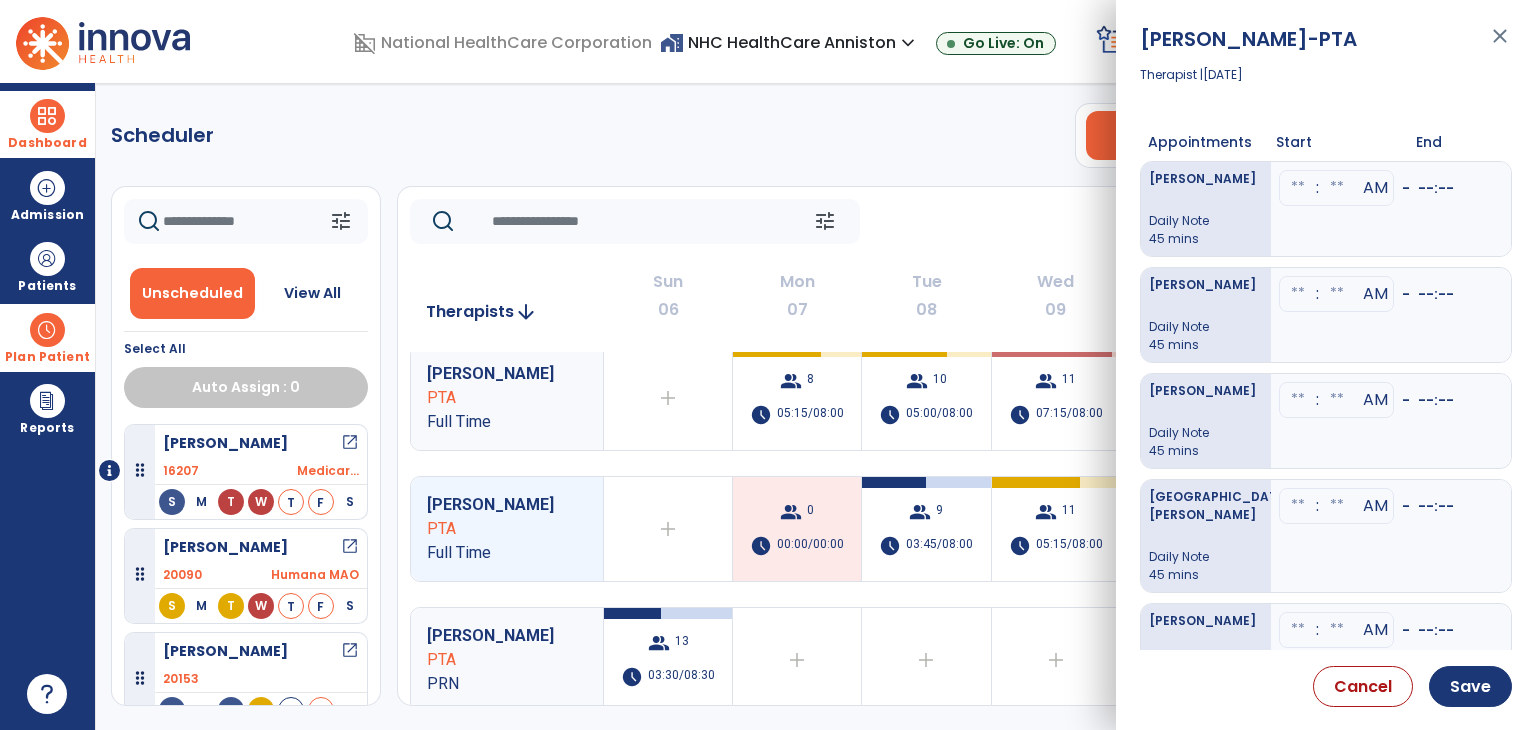 click at bounding box center (1298, 188) 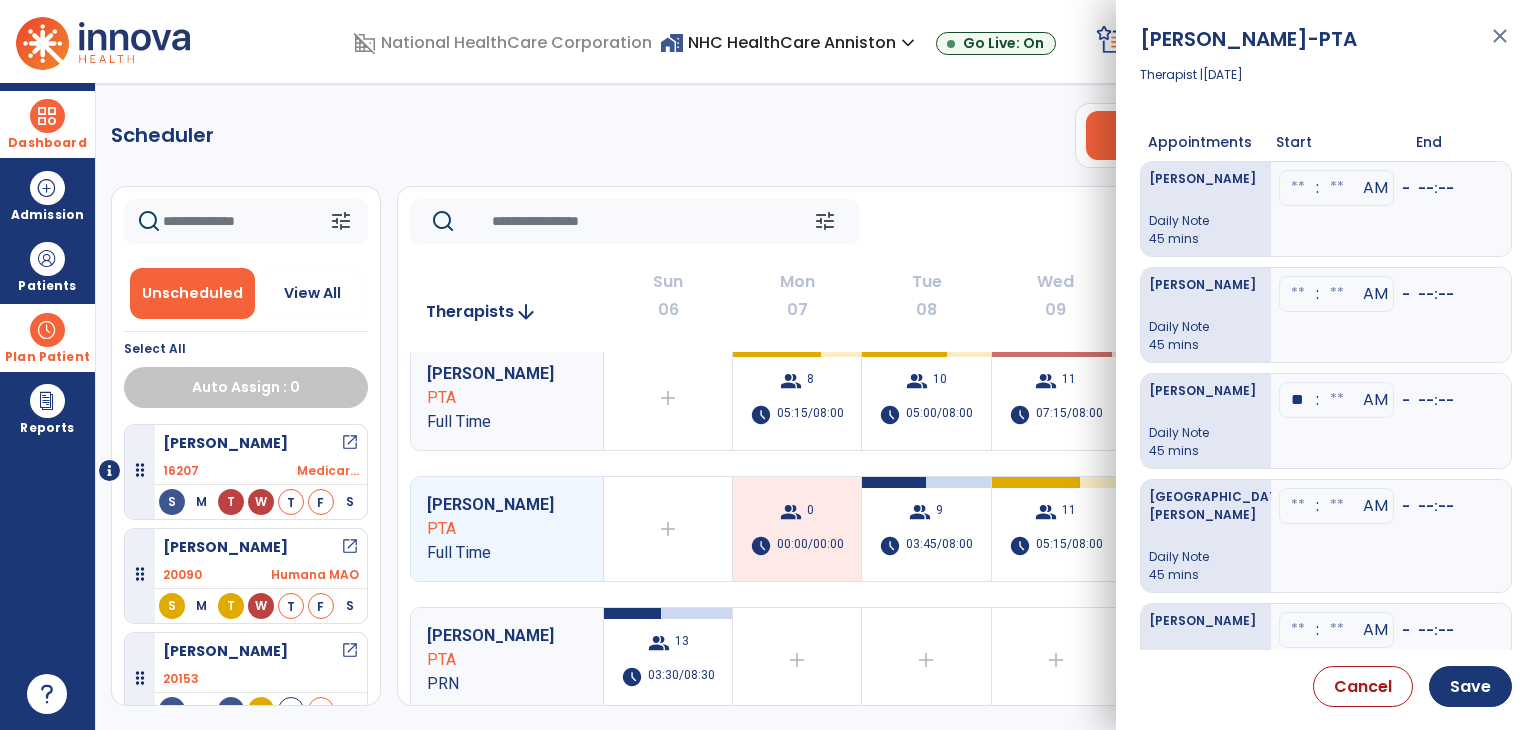 type on "**" 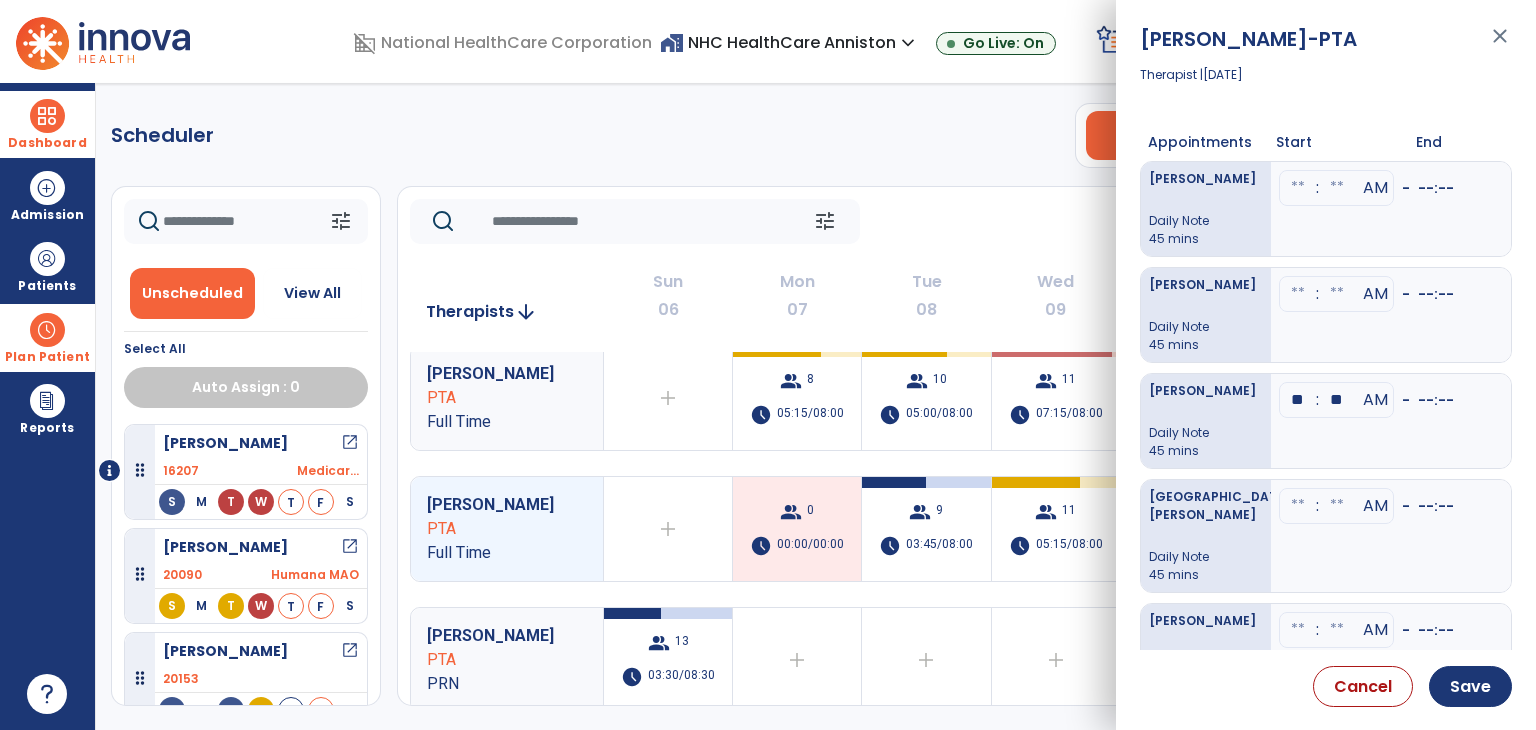 type on "**" 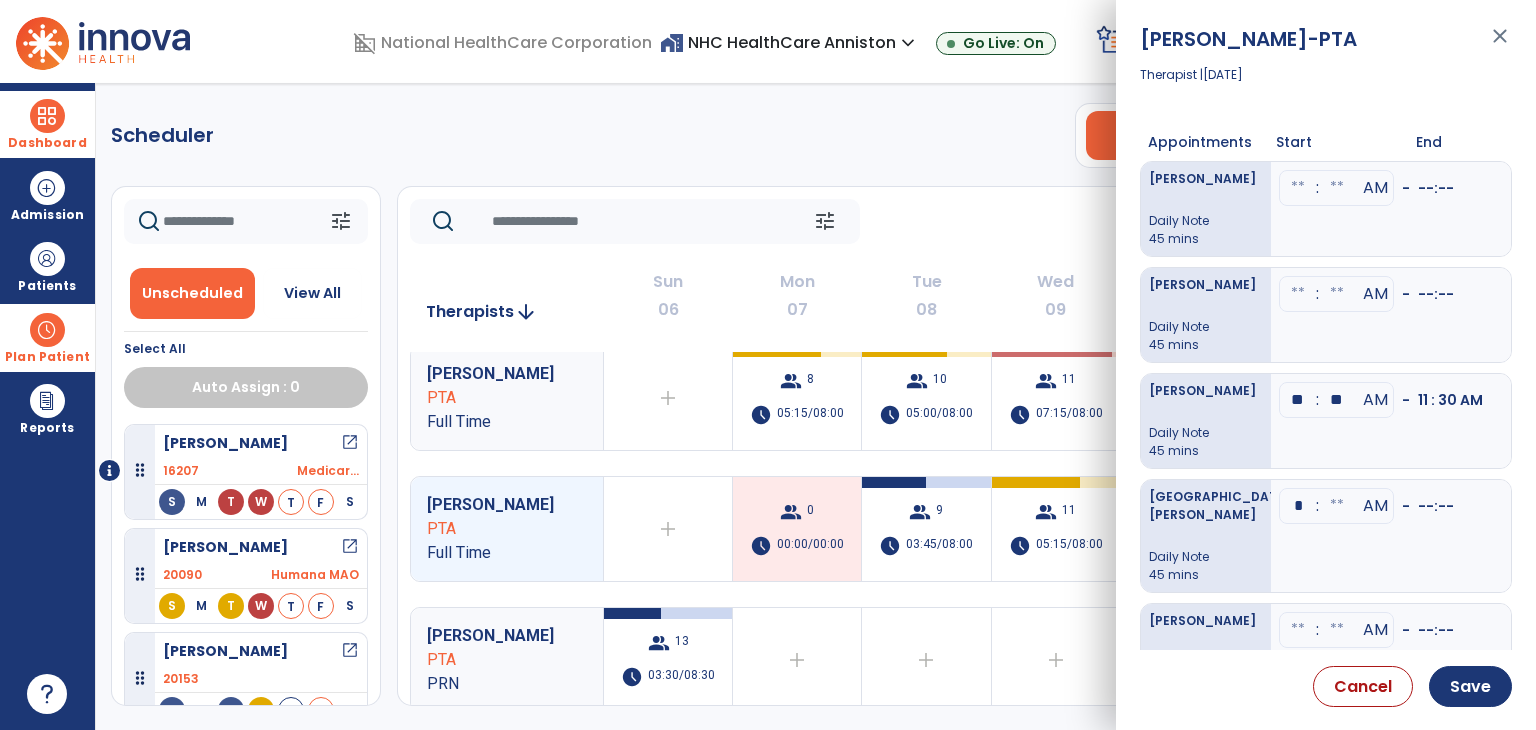 type on "**" 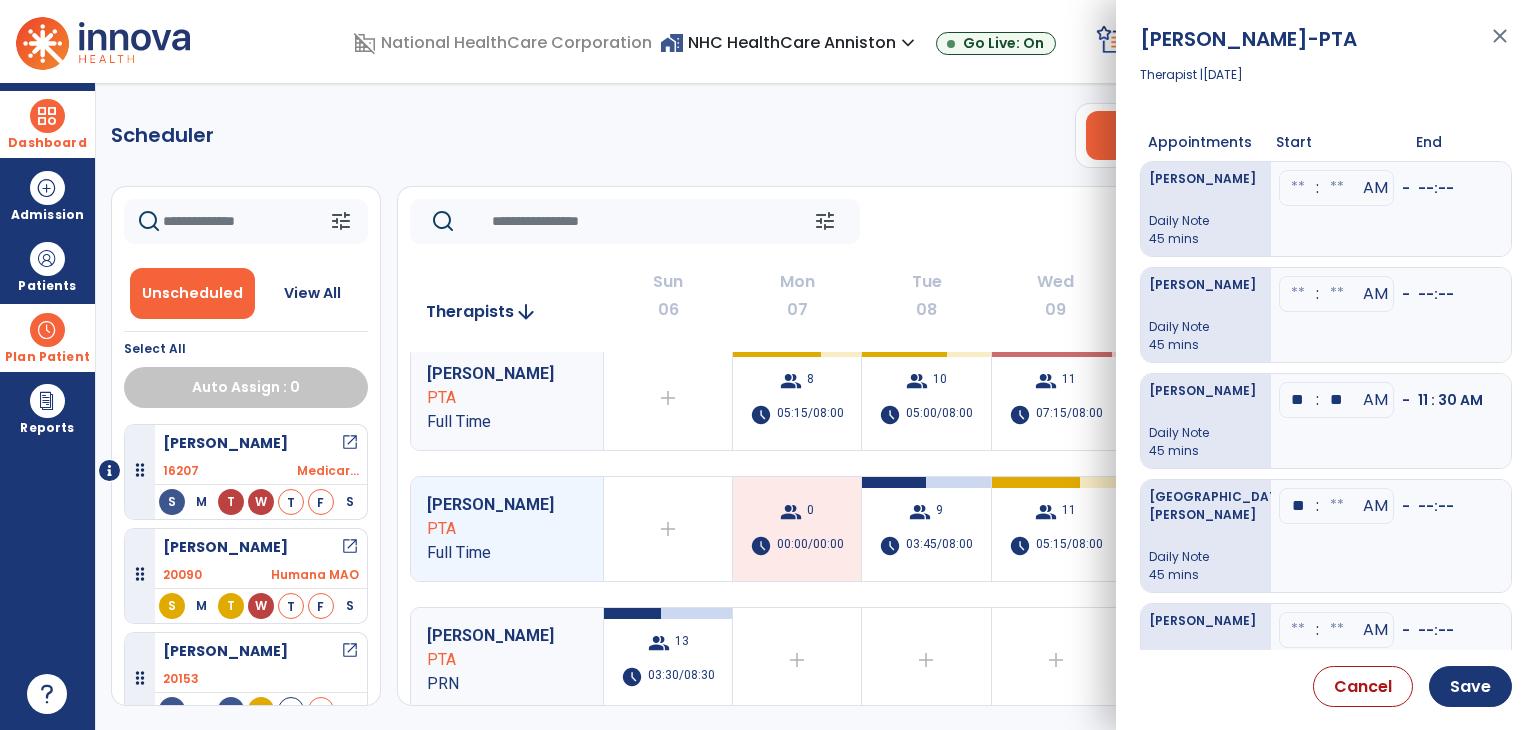 click at bounding box center [1298, 188] 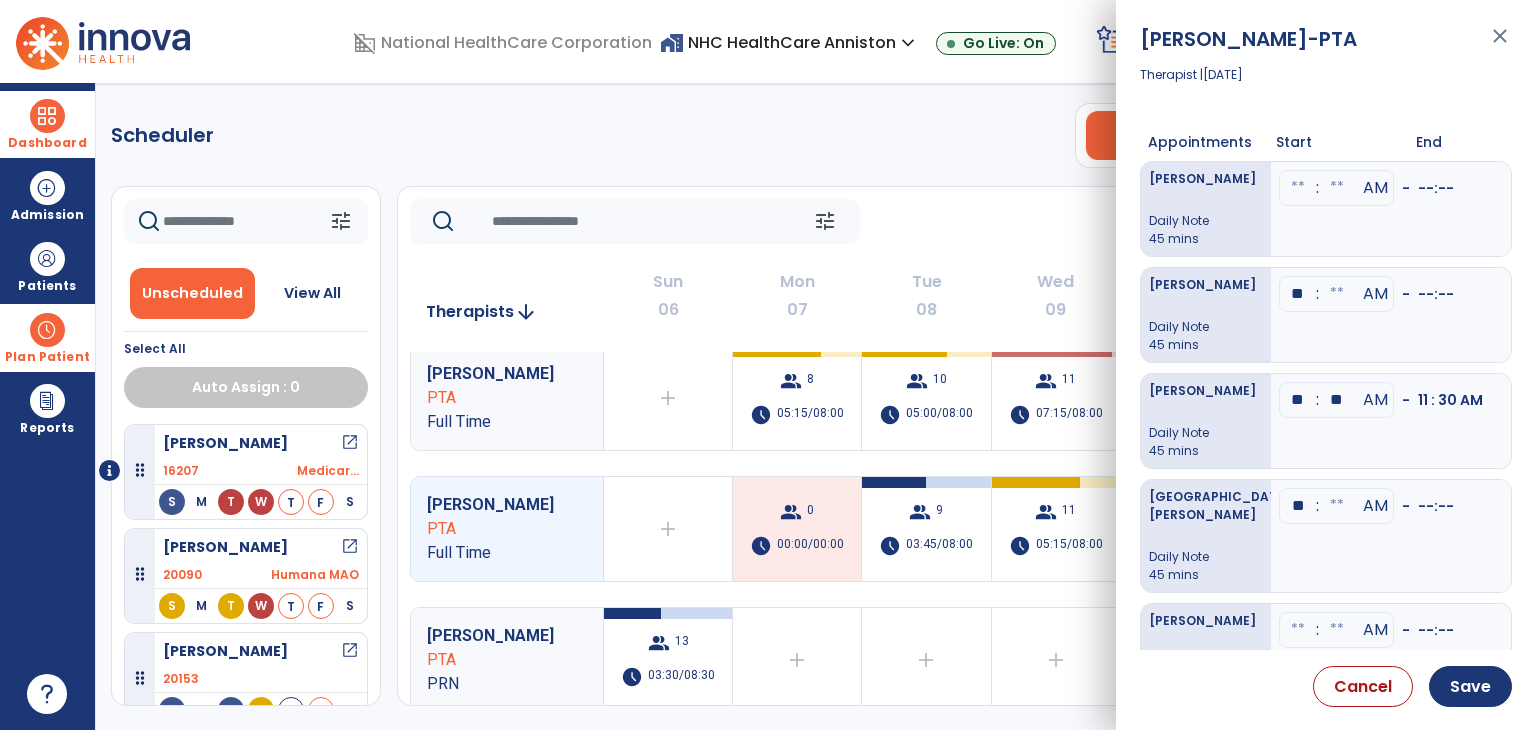 type on "**" 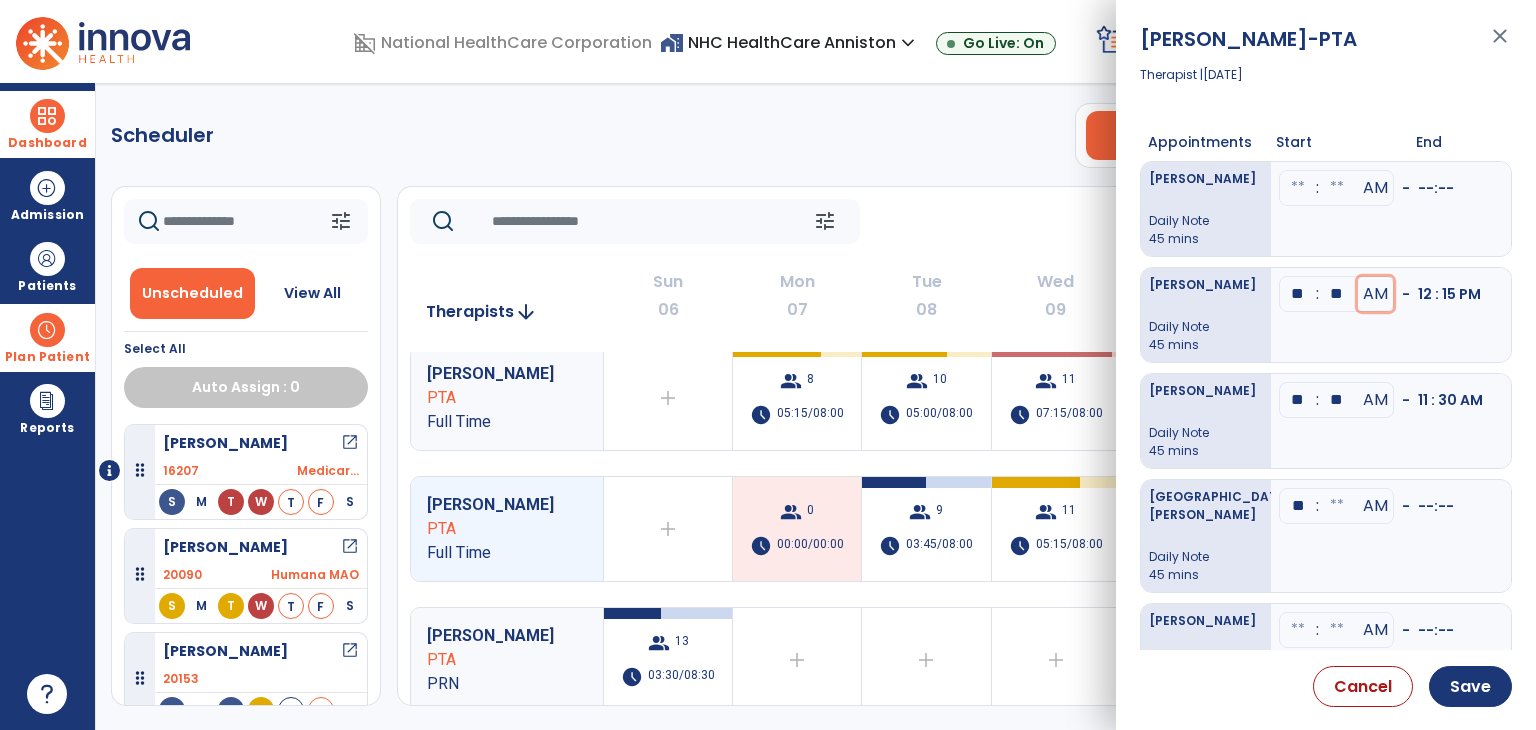 type 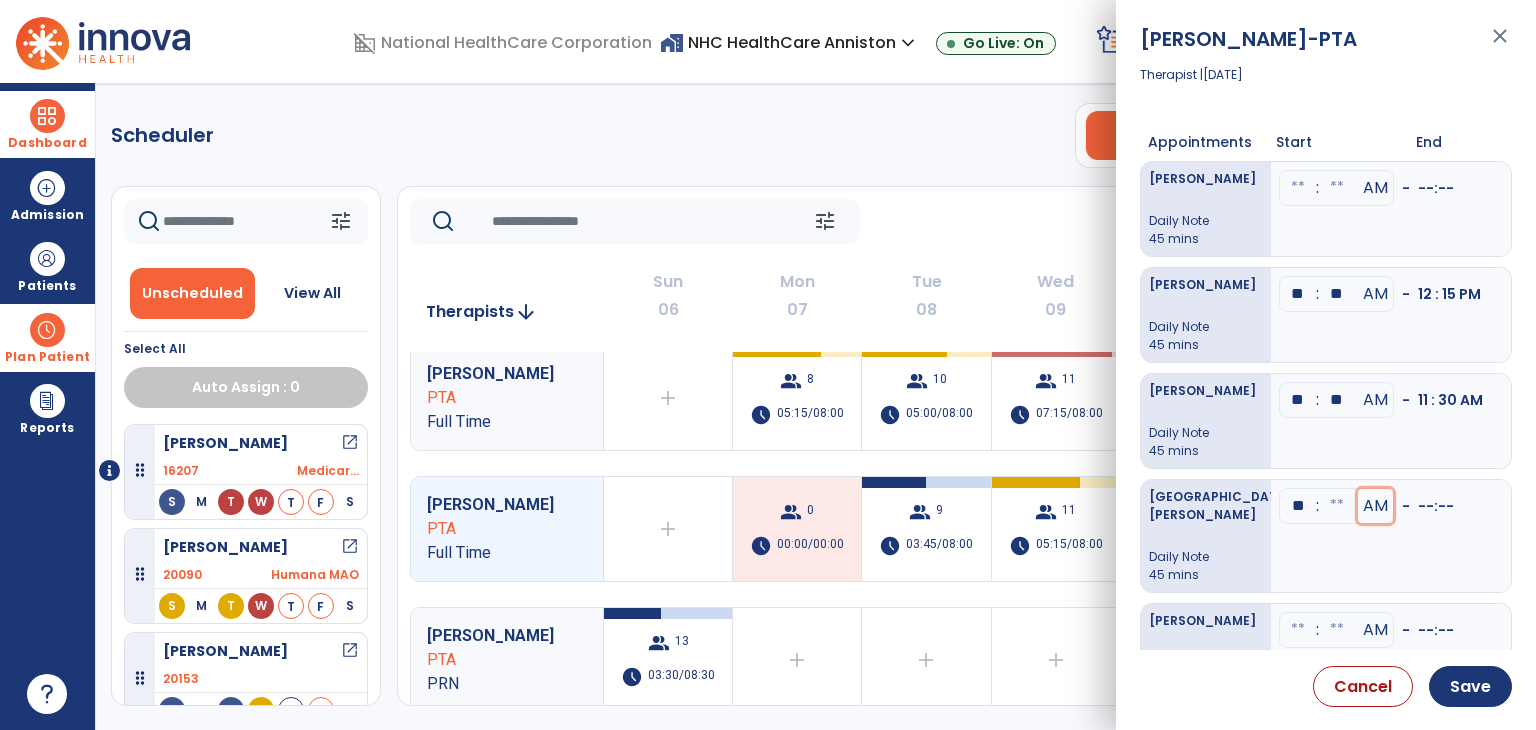type 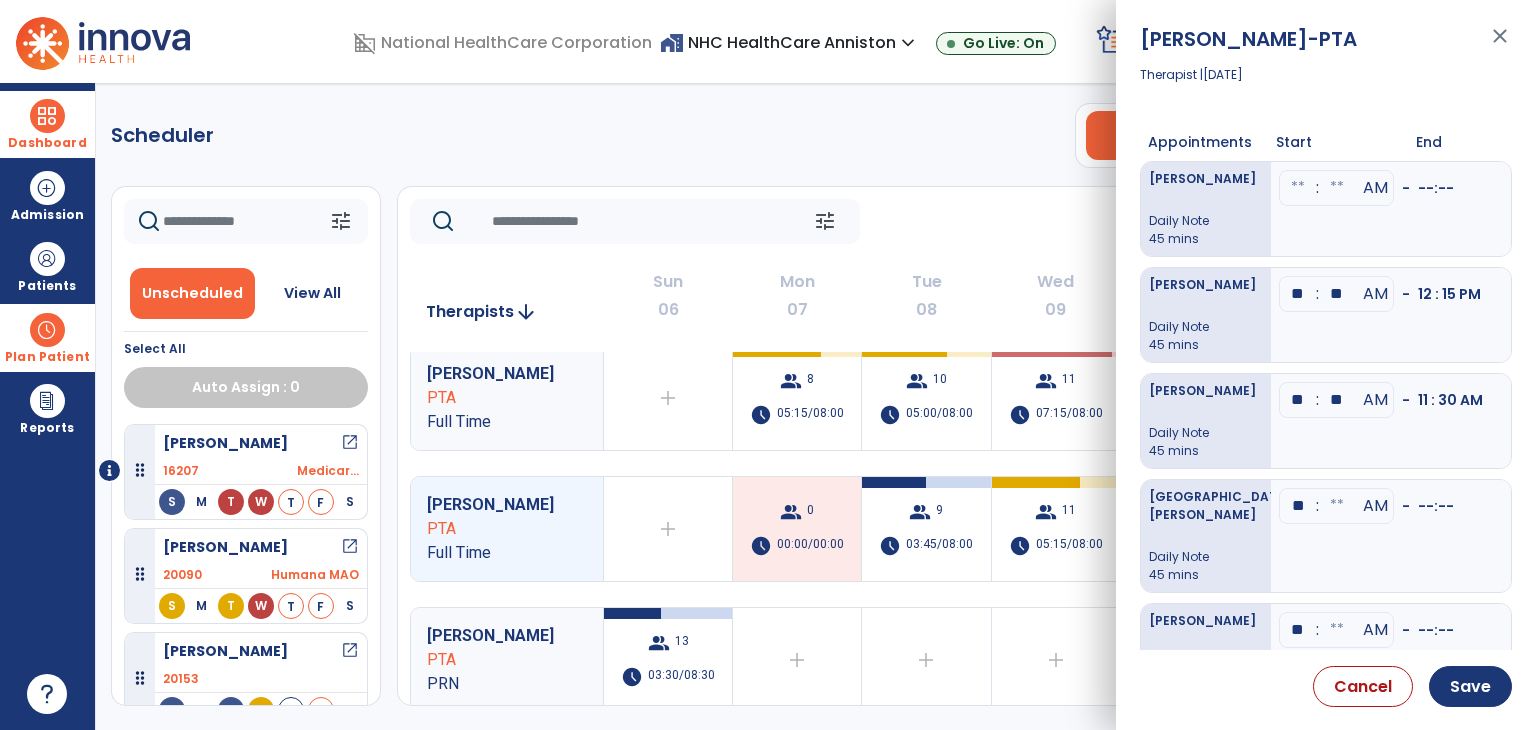 type on "**" 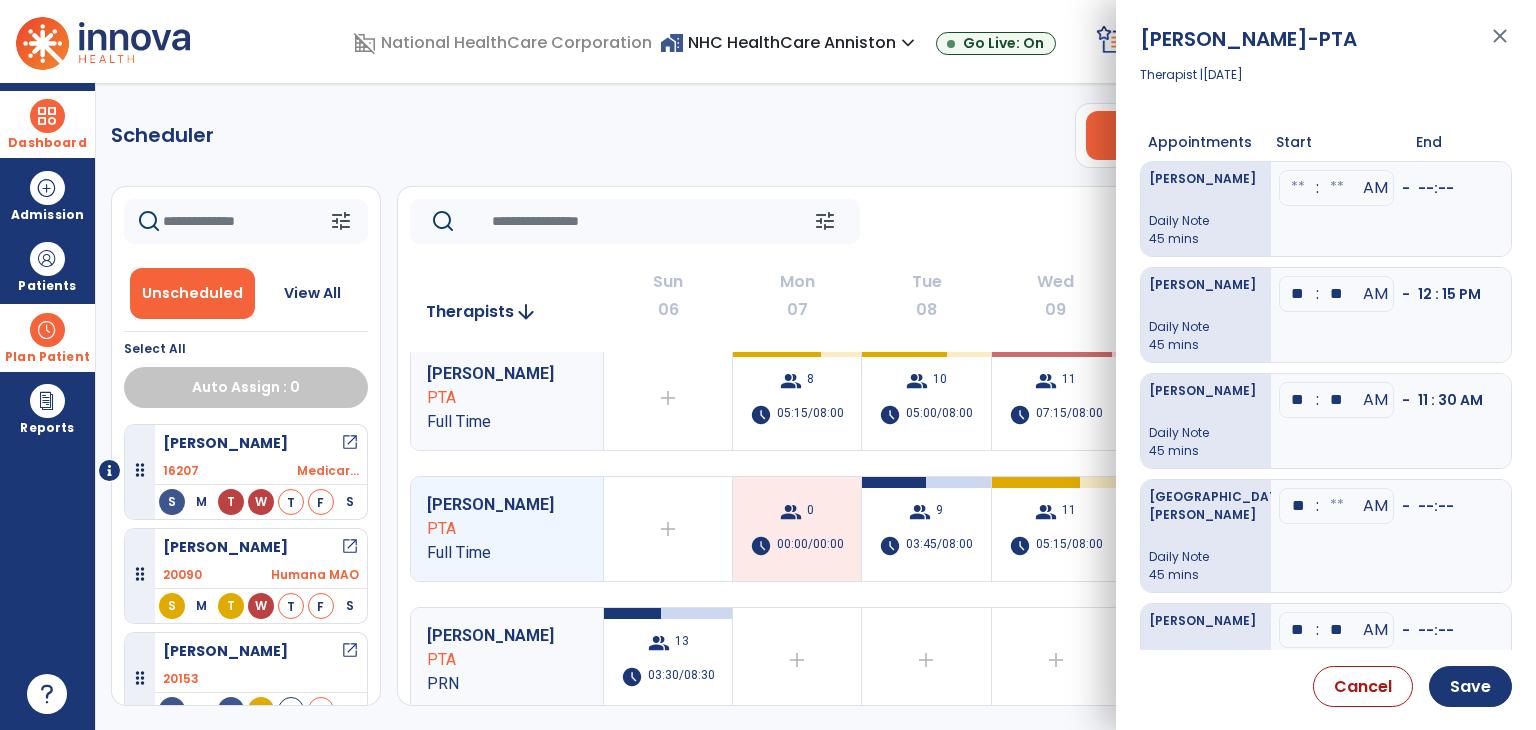 type on "**" 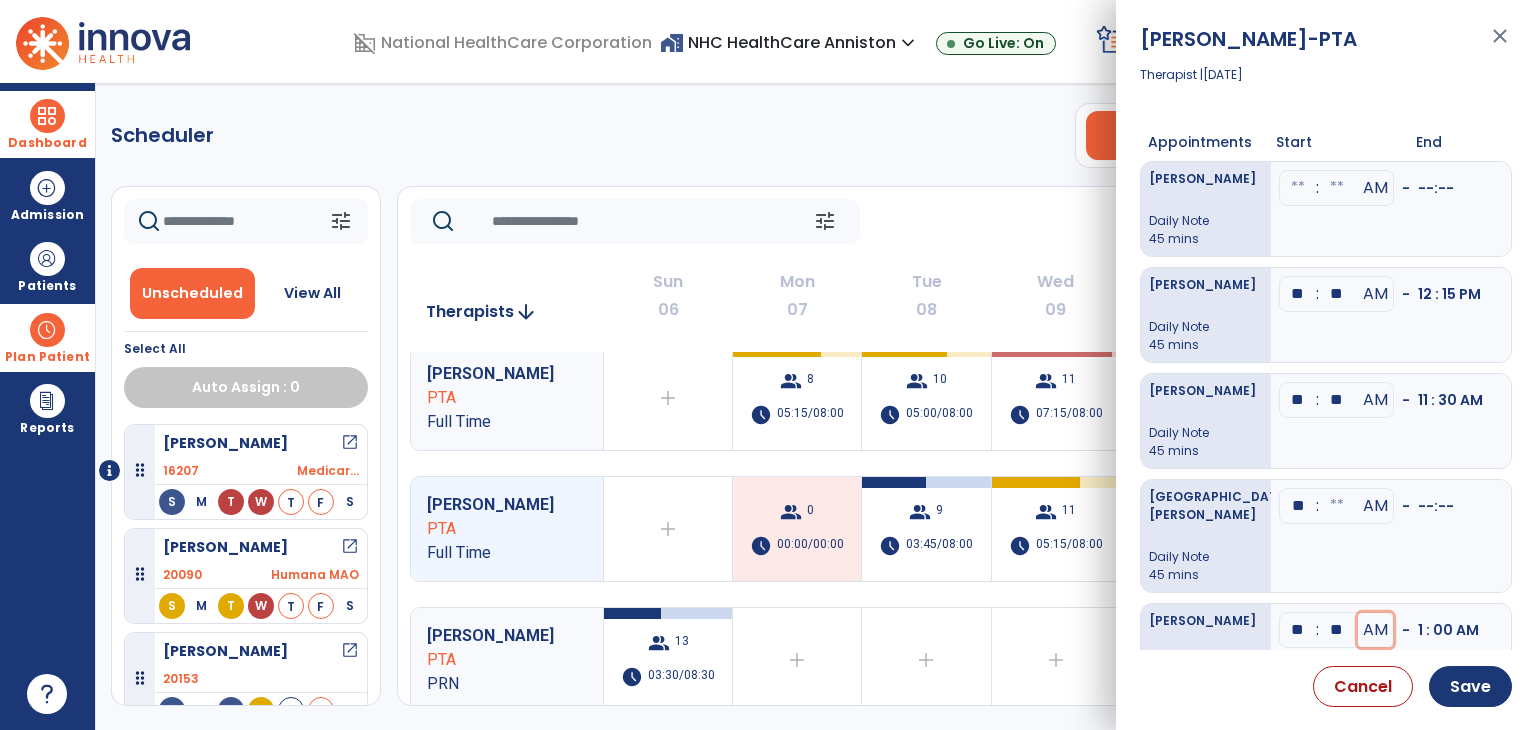 type 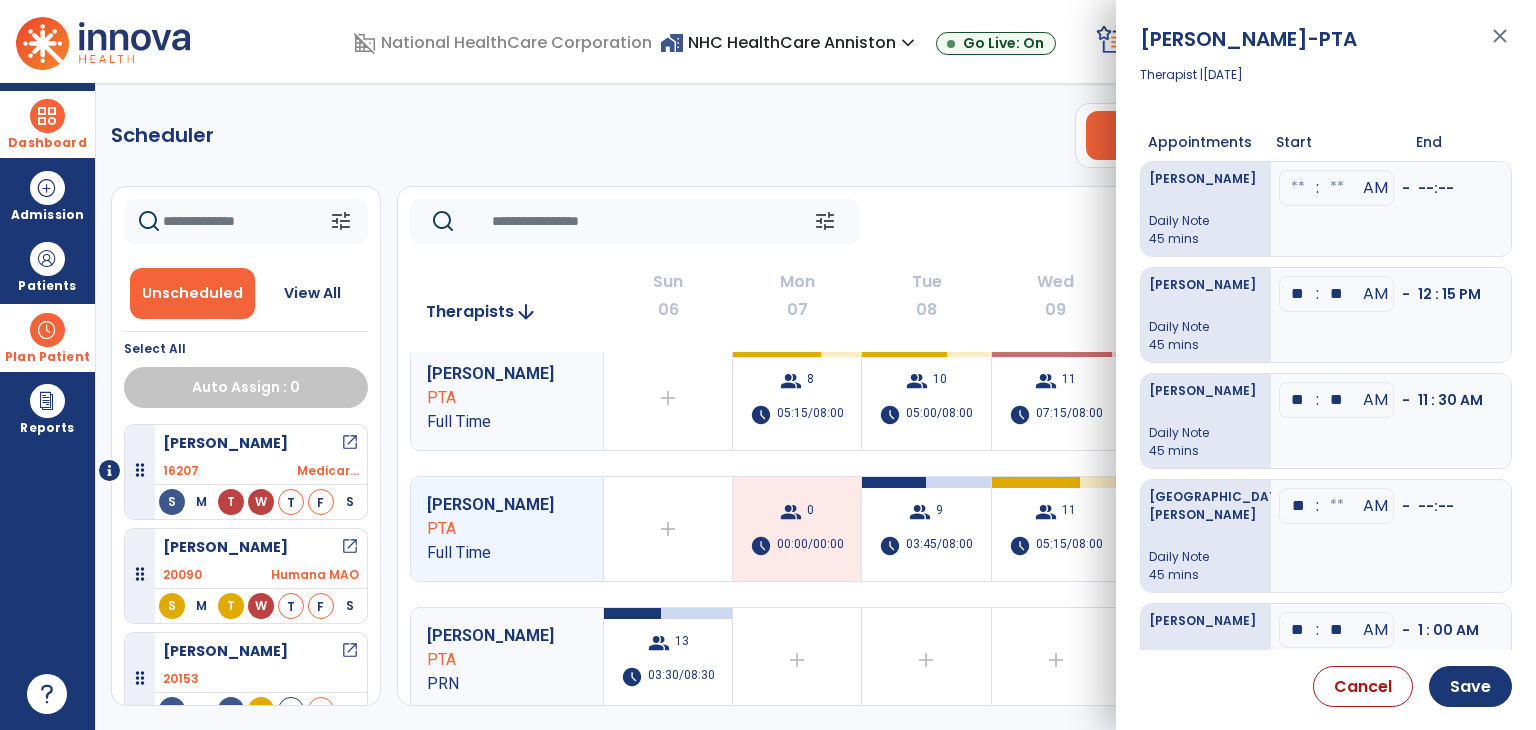 click on "**" at bounding box center (1298, 294) 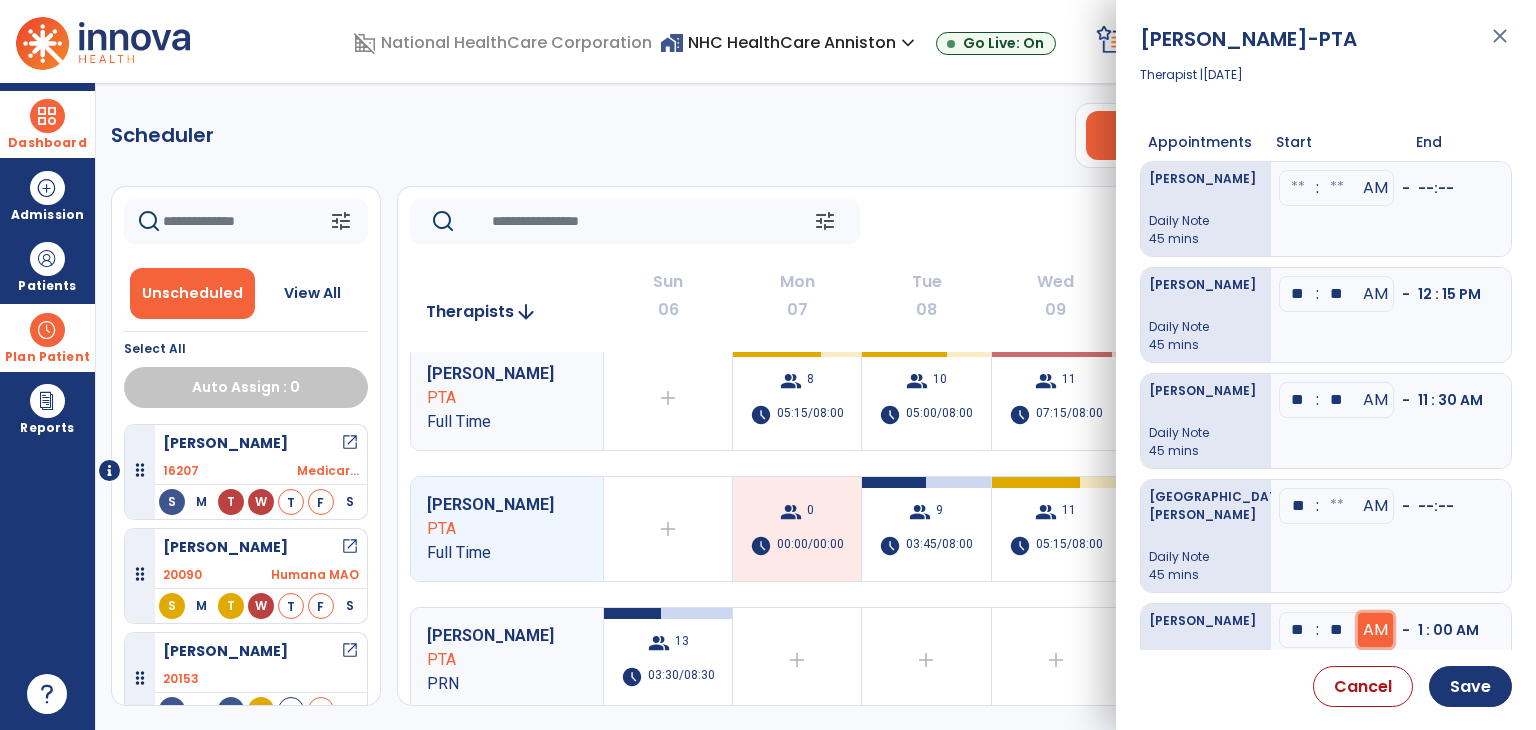 click on "AM" at bounding box center [1375, 294] 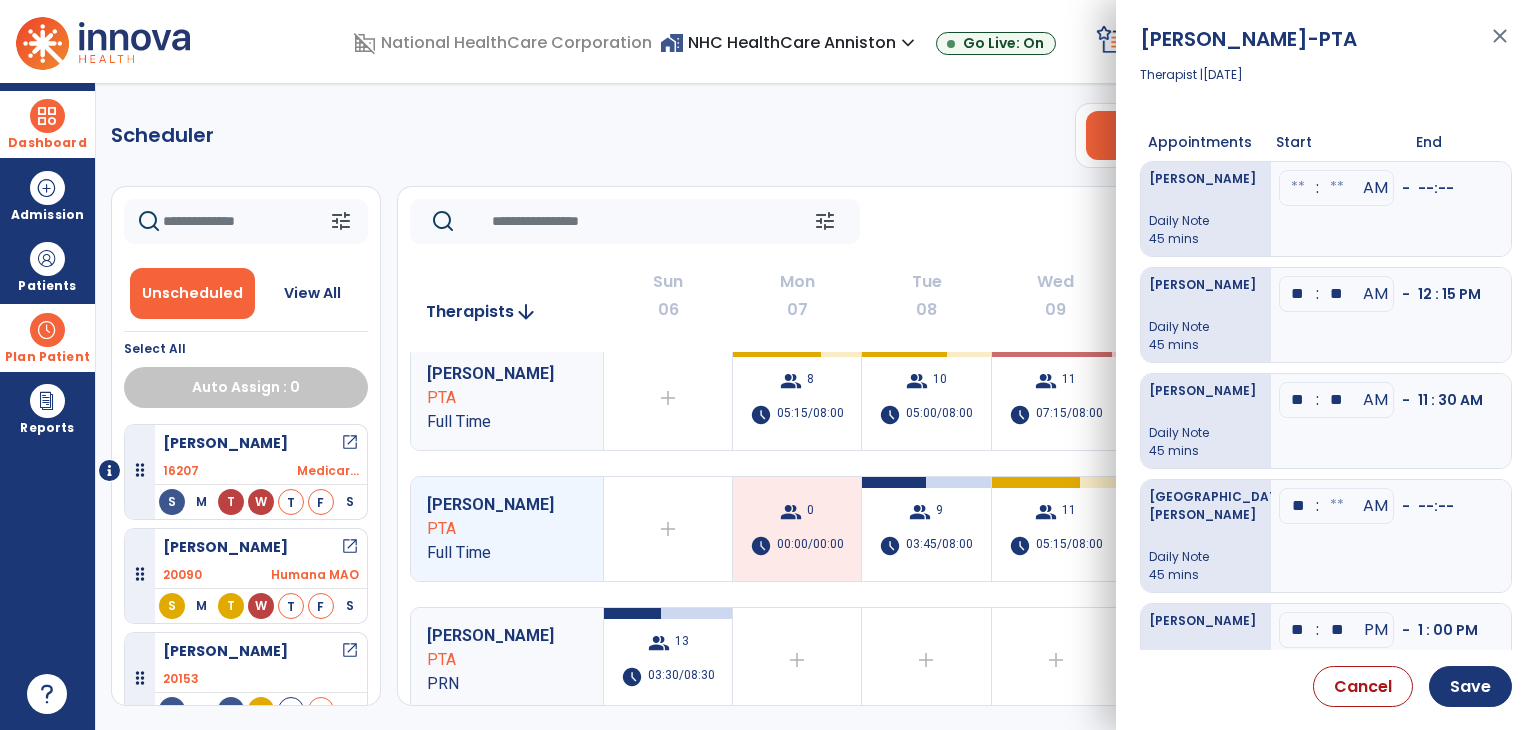 click on "**" at bounding box center (1298, 294) 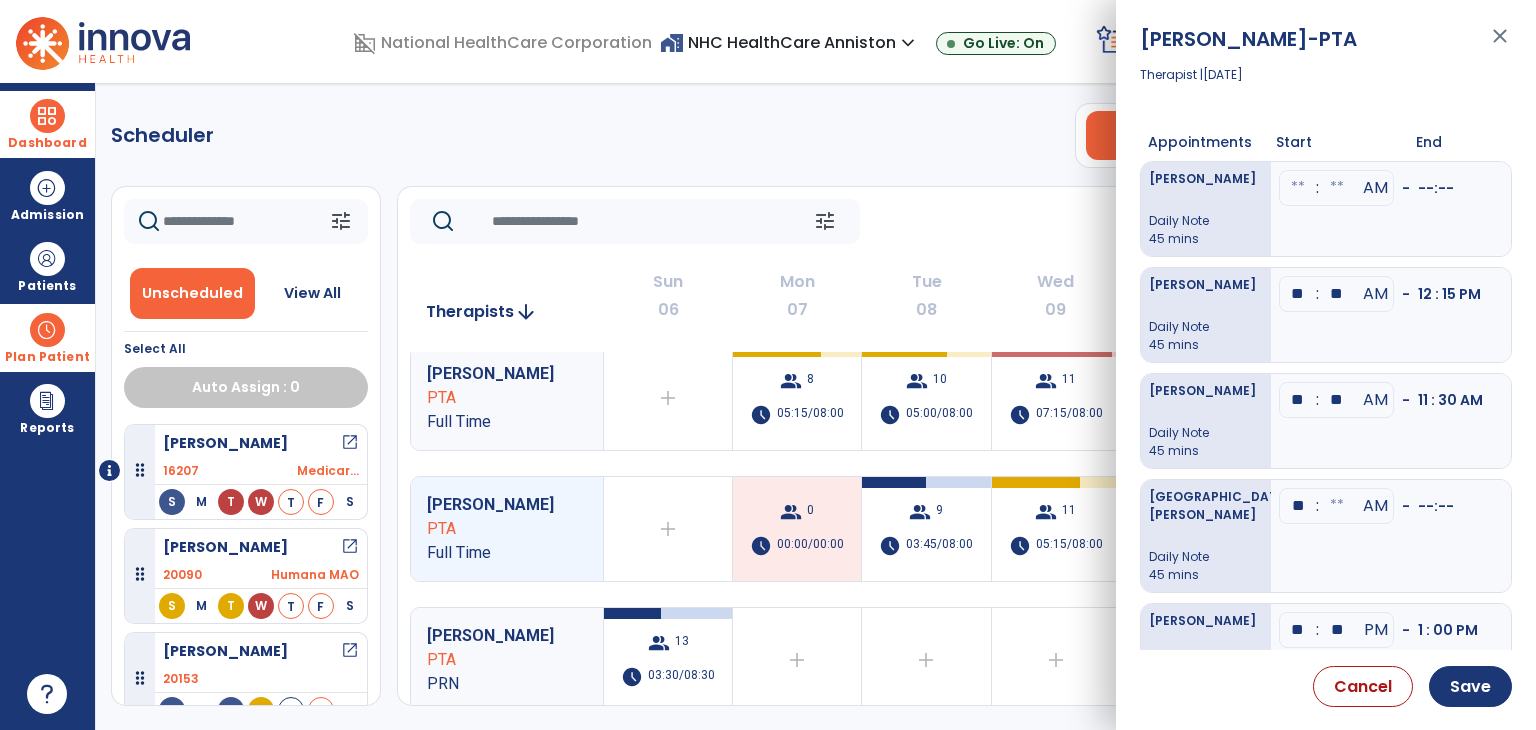 type on "*" 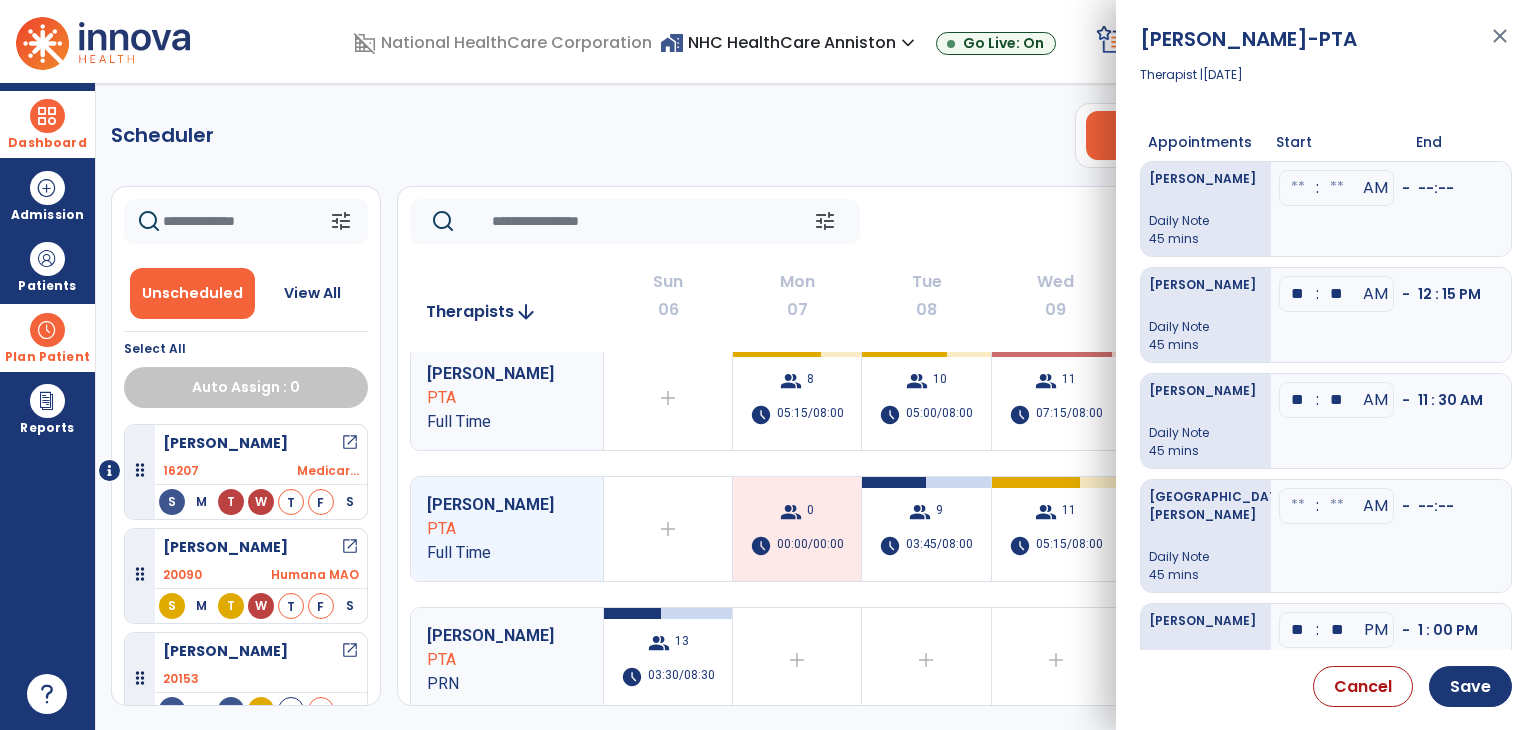 type 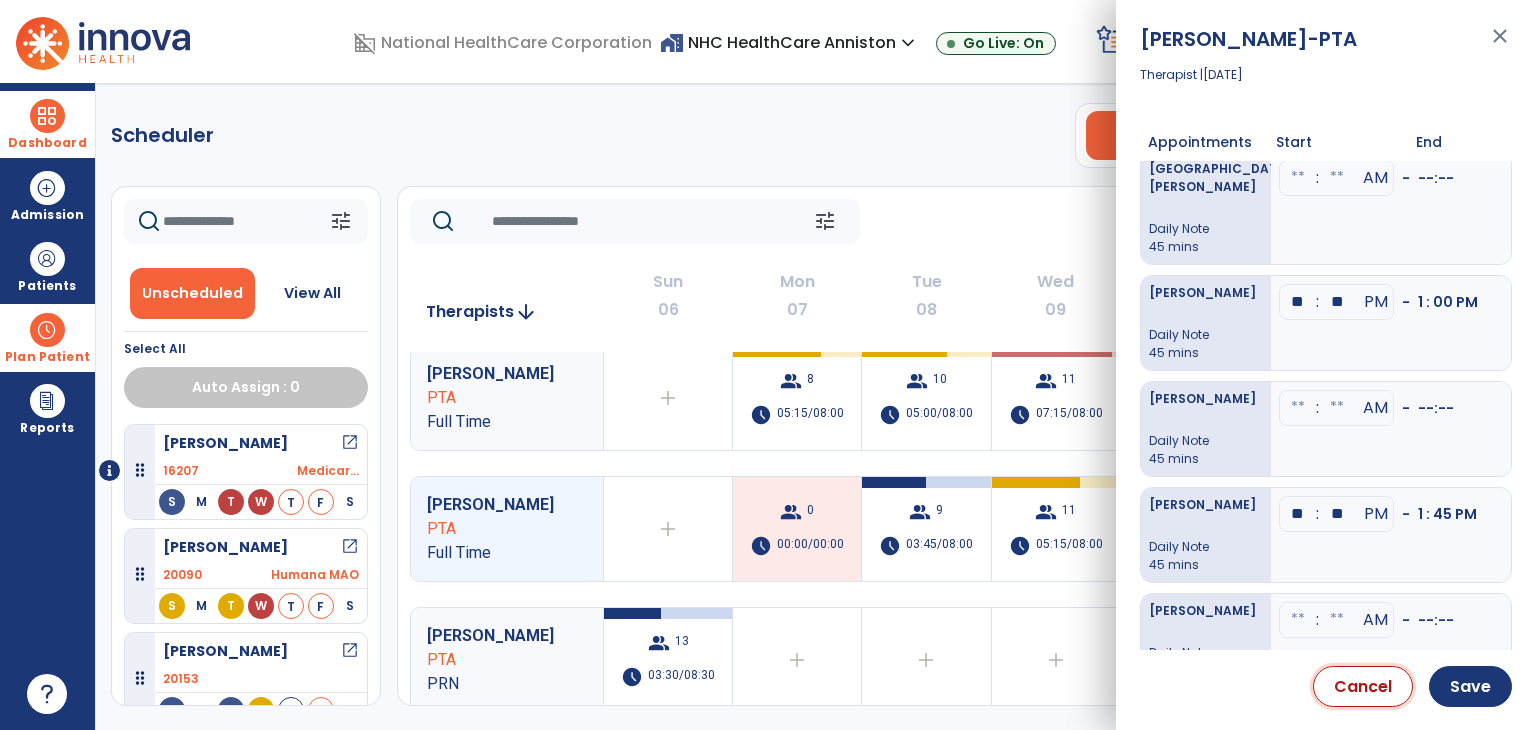 scroll, scrollTop: 480, scrollLeft: 0, axis: vertical 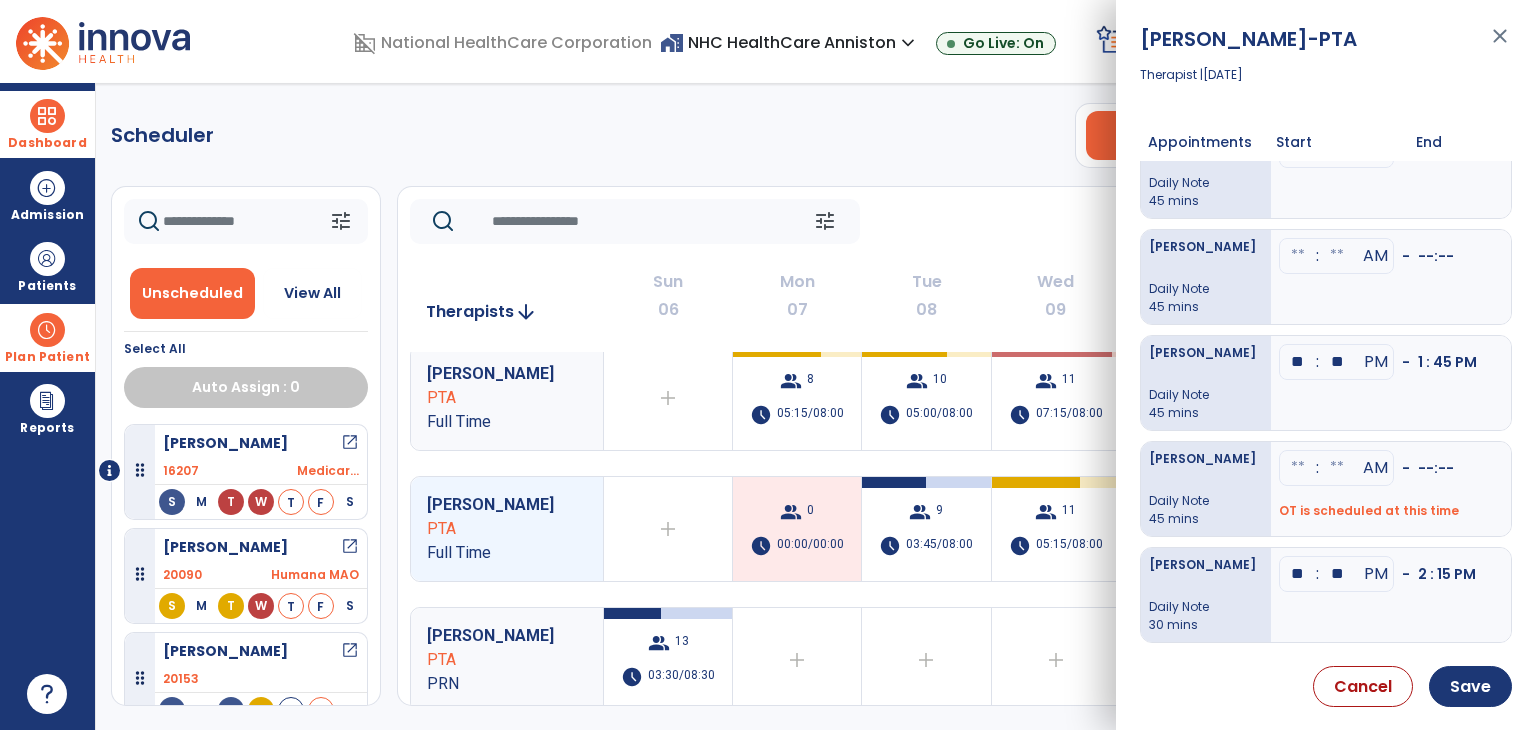 type 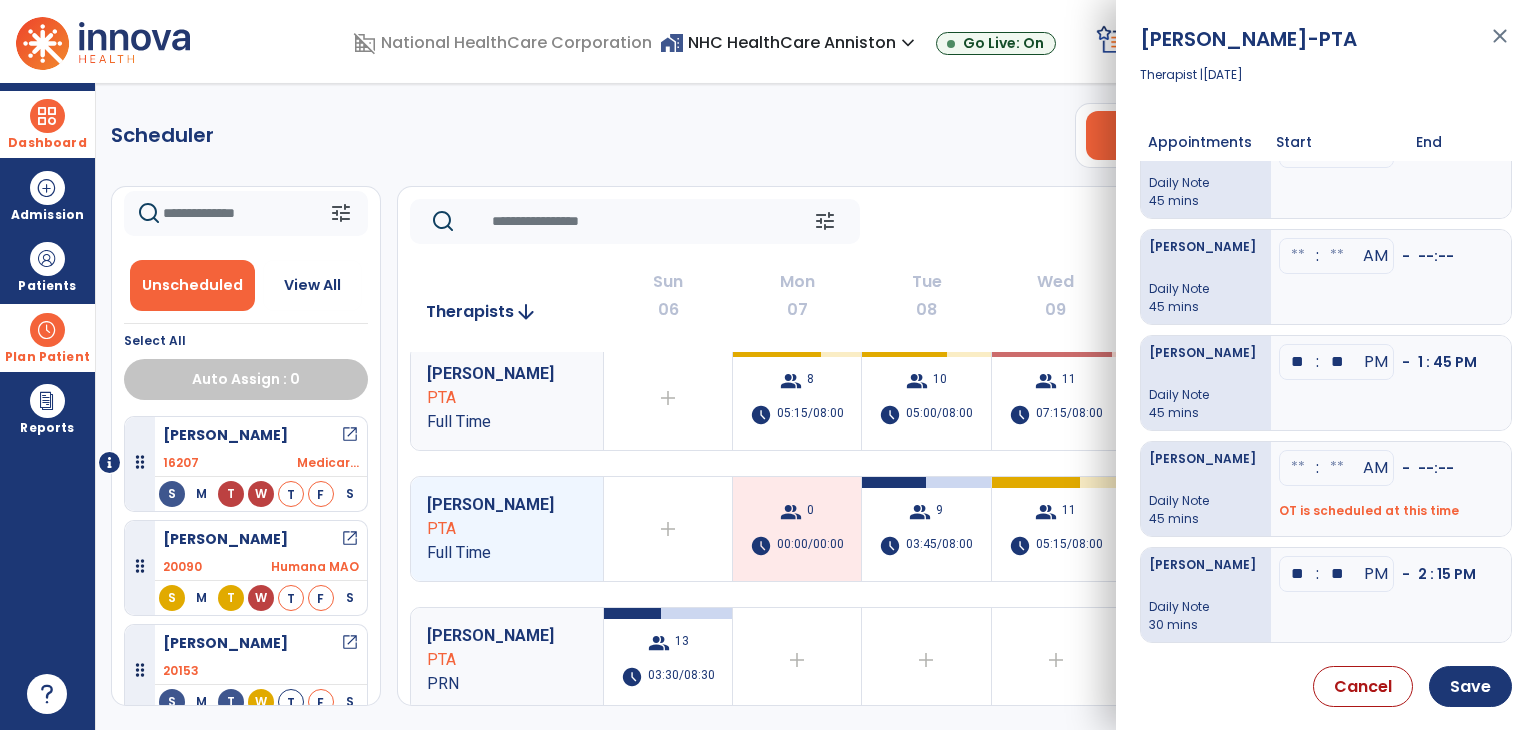 scroll, scrollTop: 26, scrollLeft: 0, axis: vertical 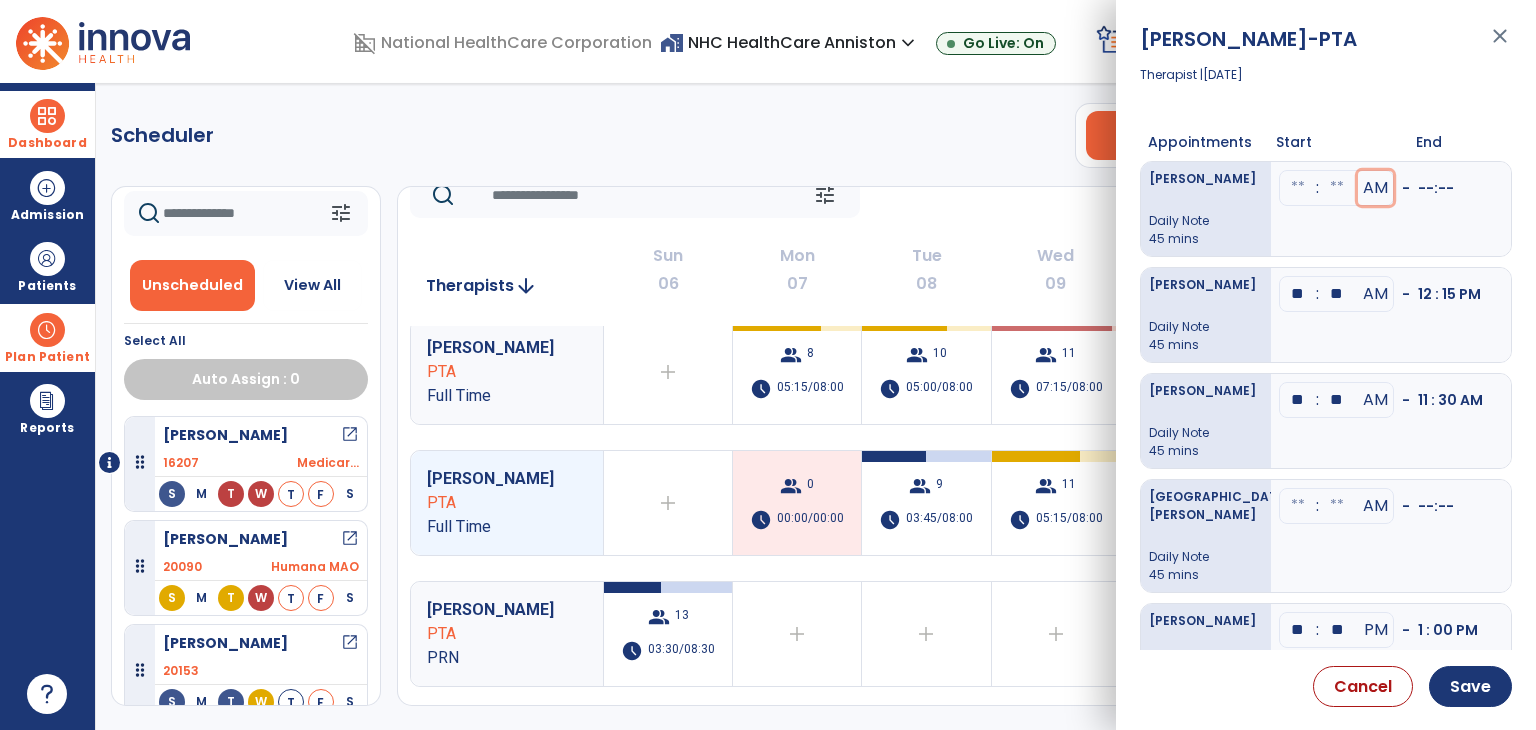 type 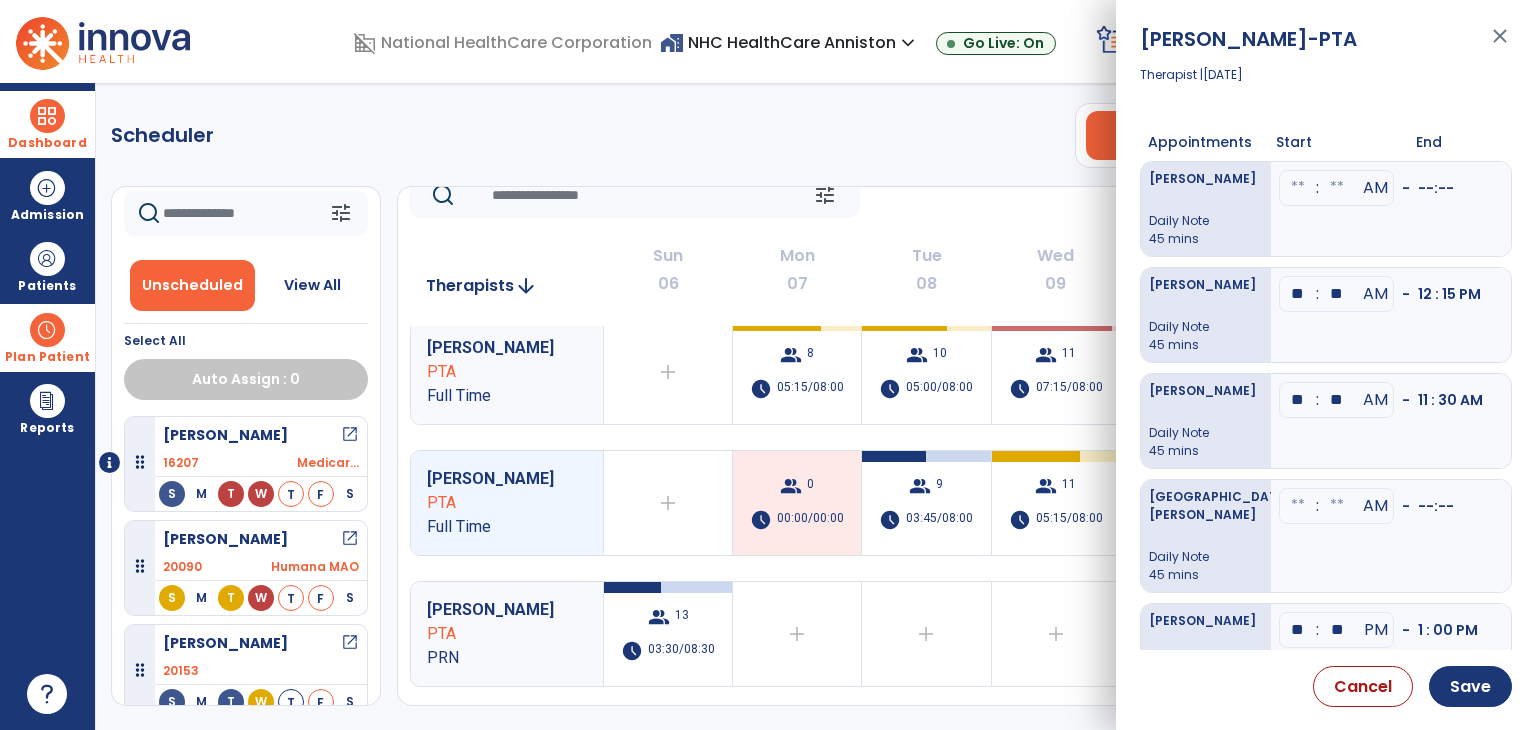 click on ": AM - --:--" at bounding box center [1391, 209] 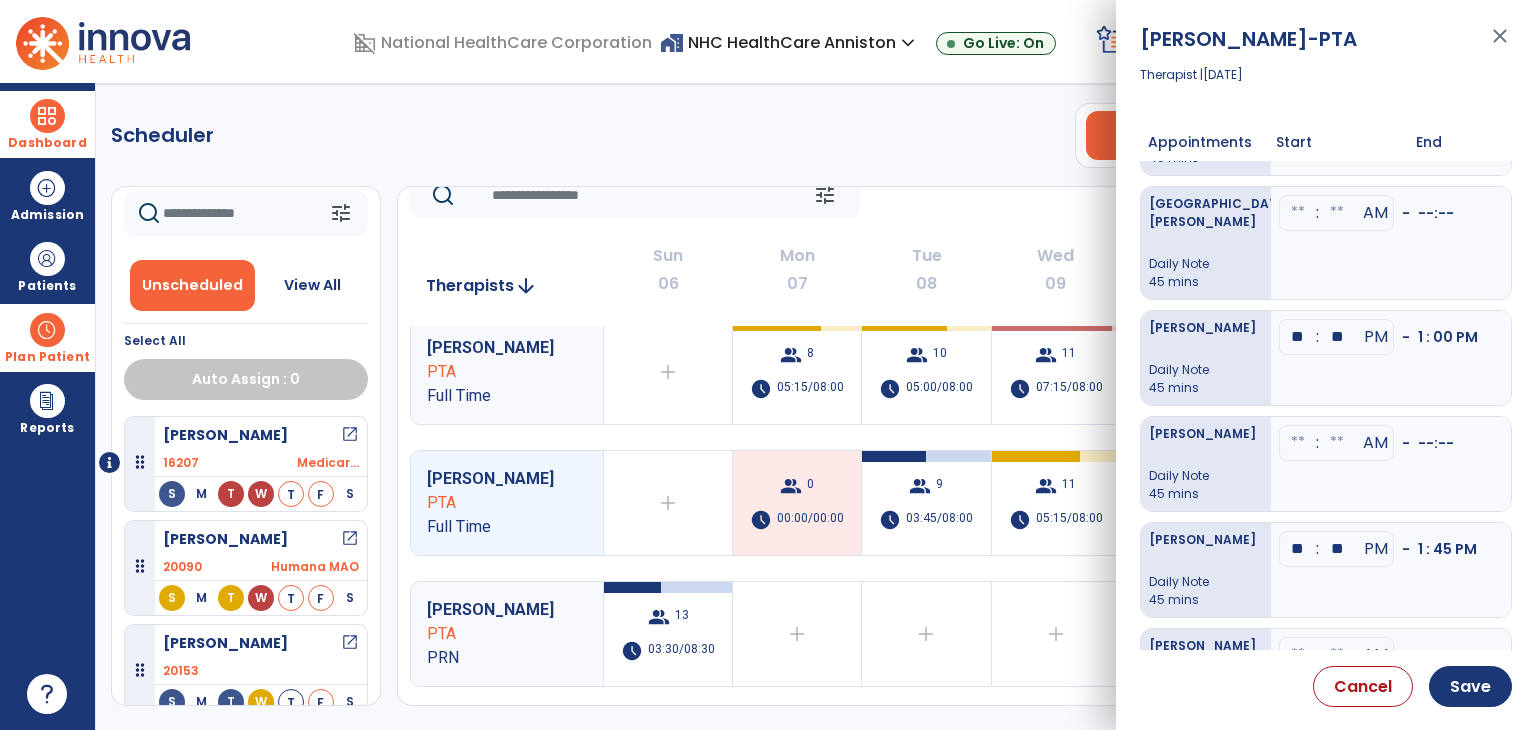 scroll, scrollTop: 300, scrollLeft: 0, axis: vertical 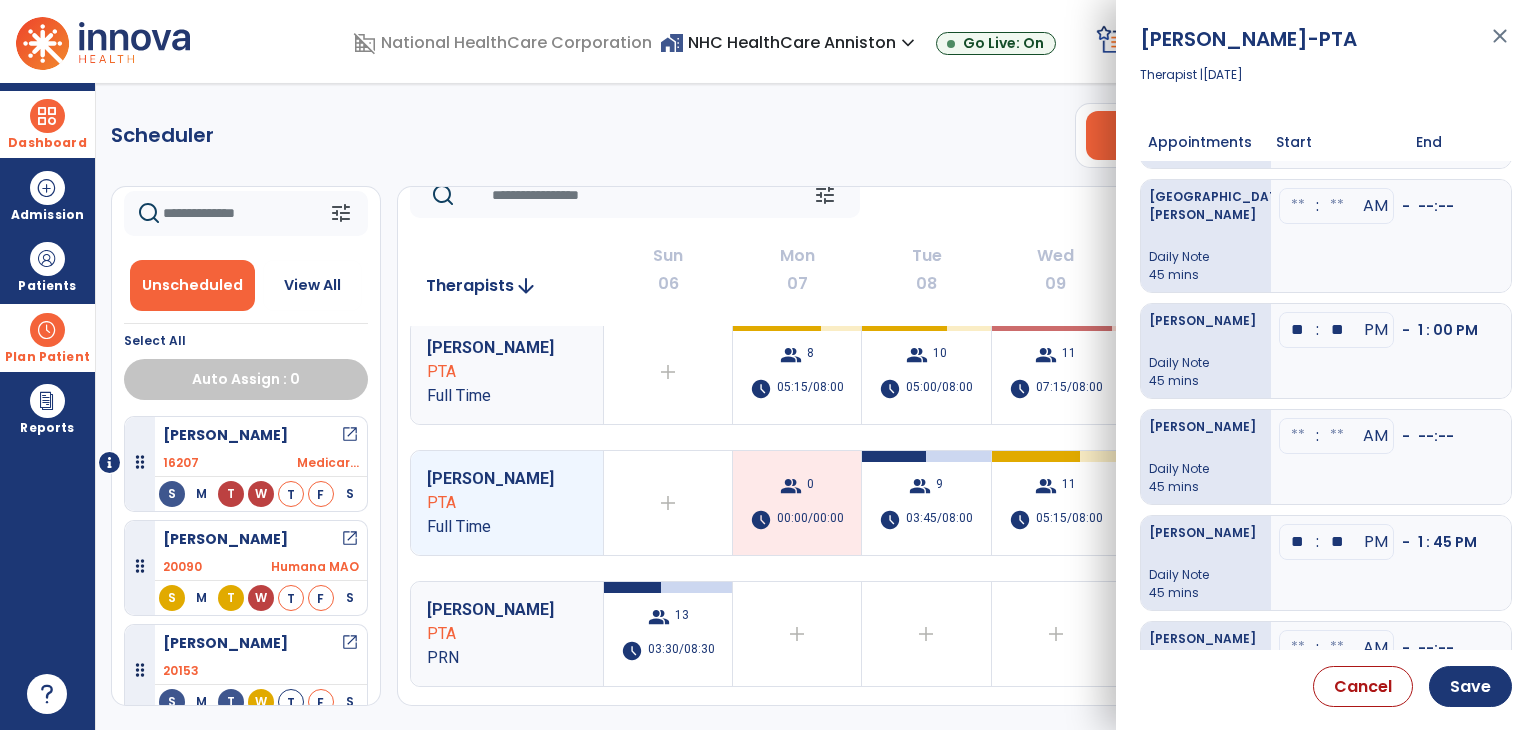 click at bounding box center (1298, -112) 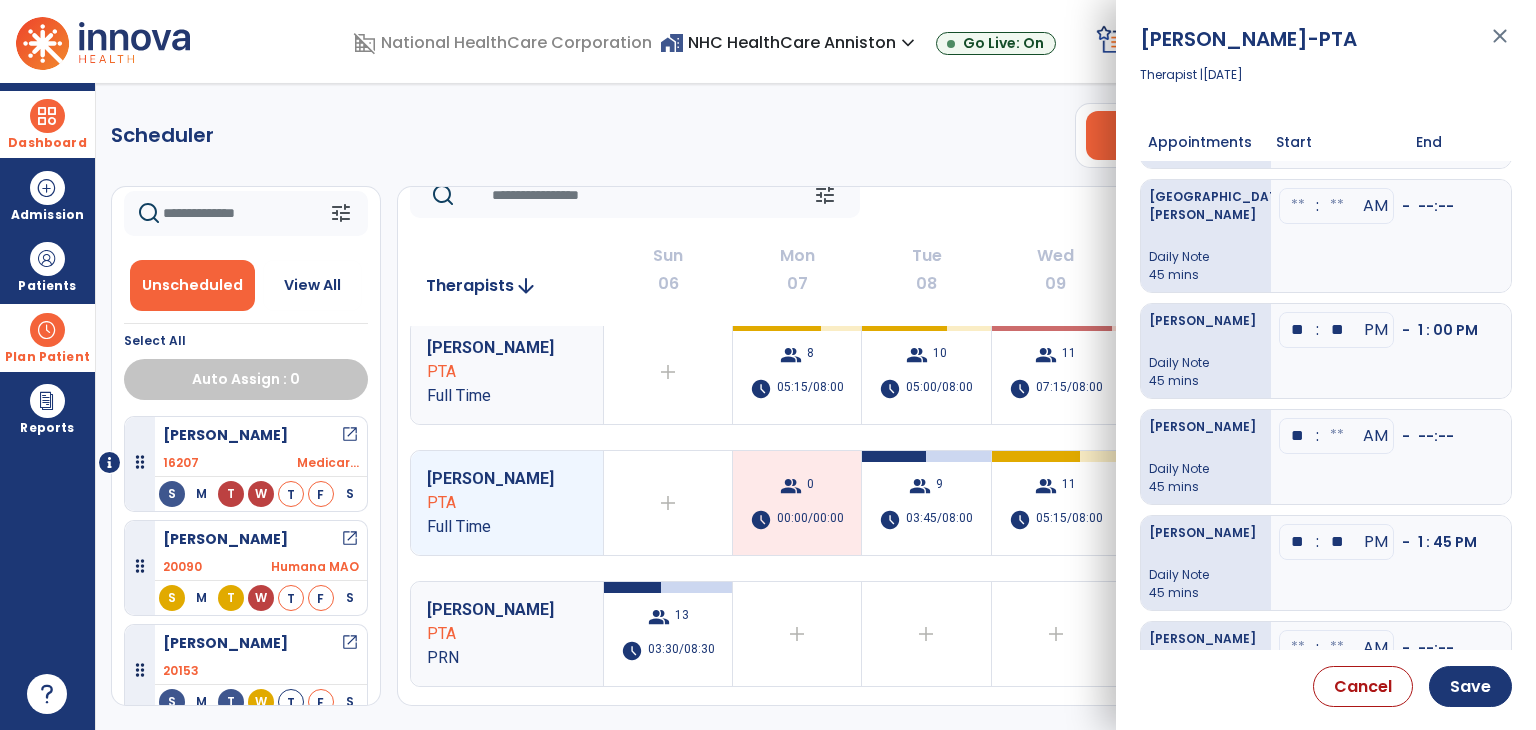 type on "**" 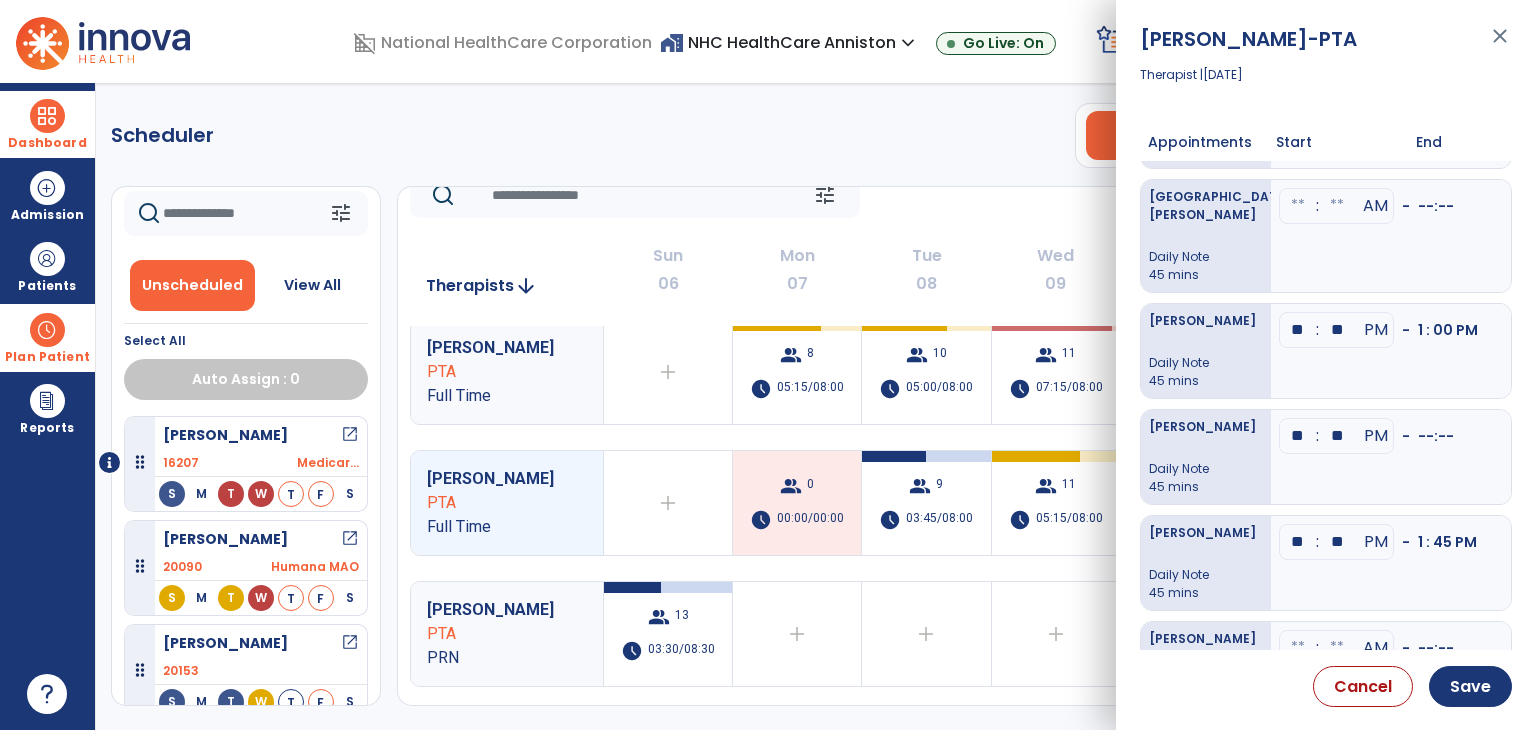 type on "**" 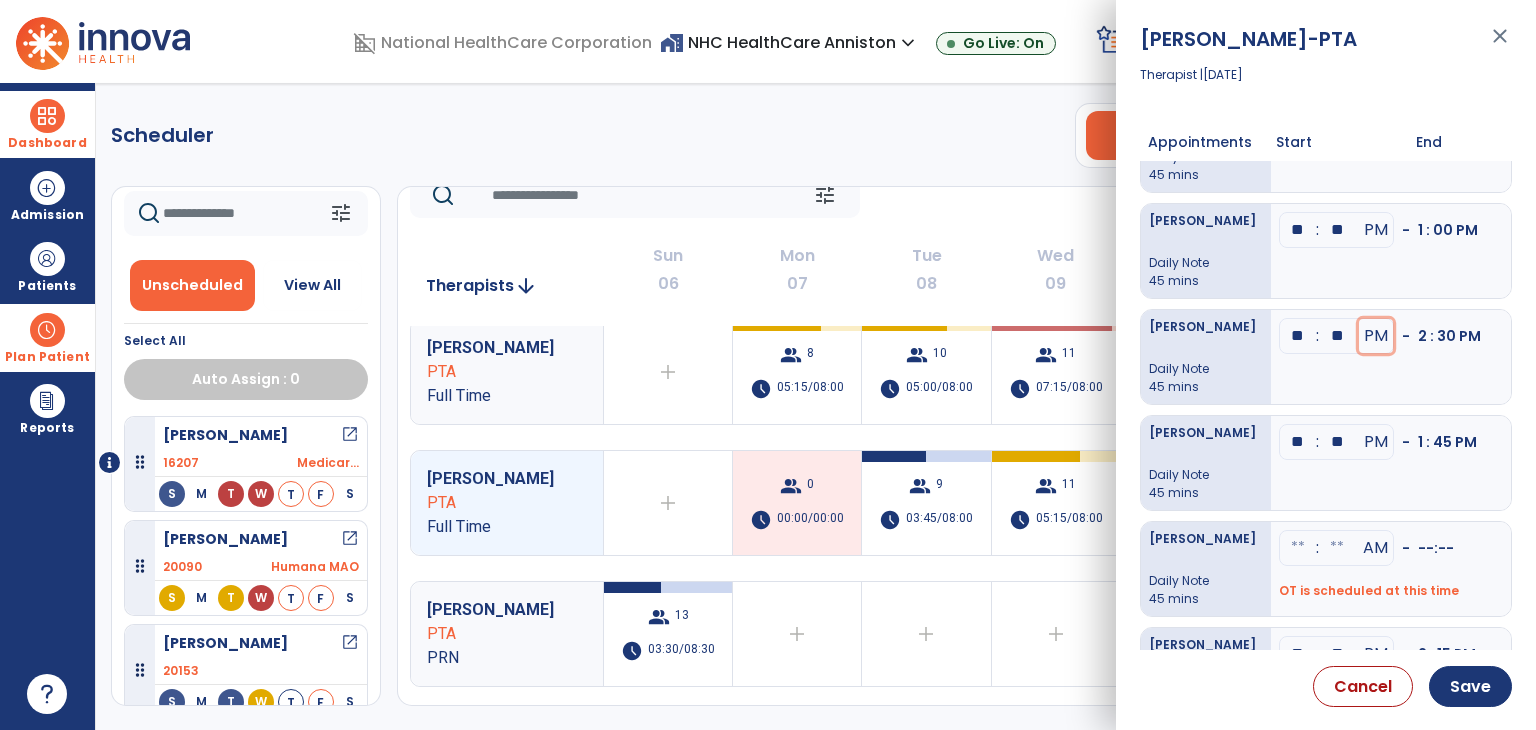 scroll, scrollTop: 480, scrollLeft: 0, axis: vertical 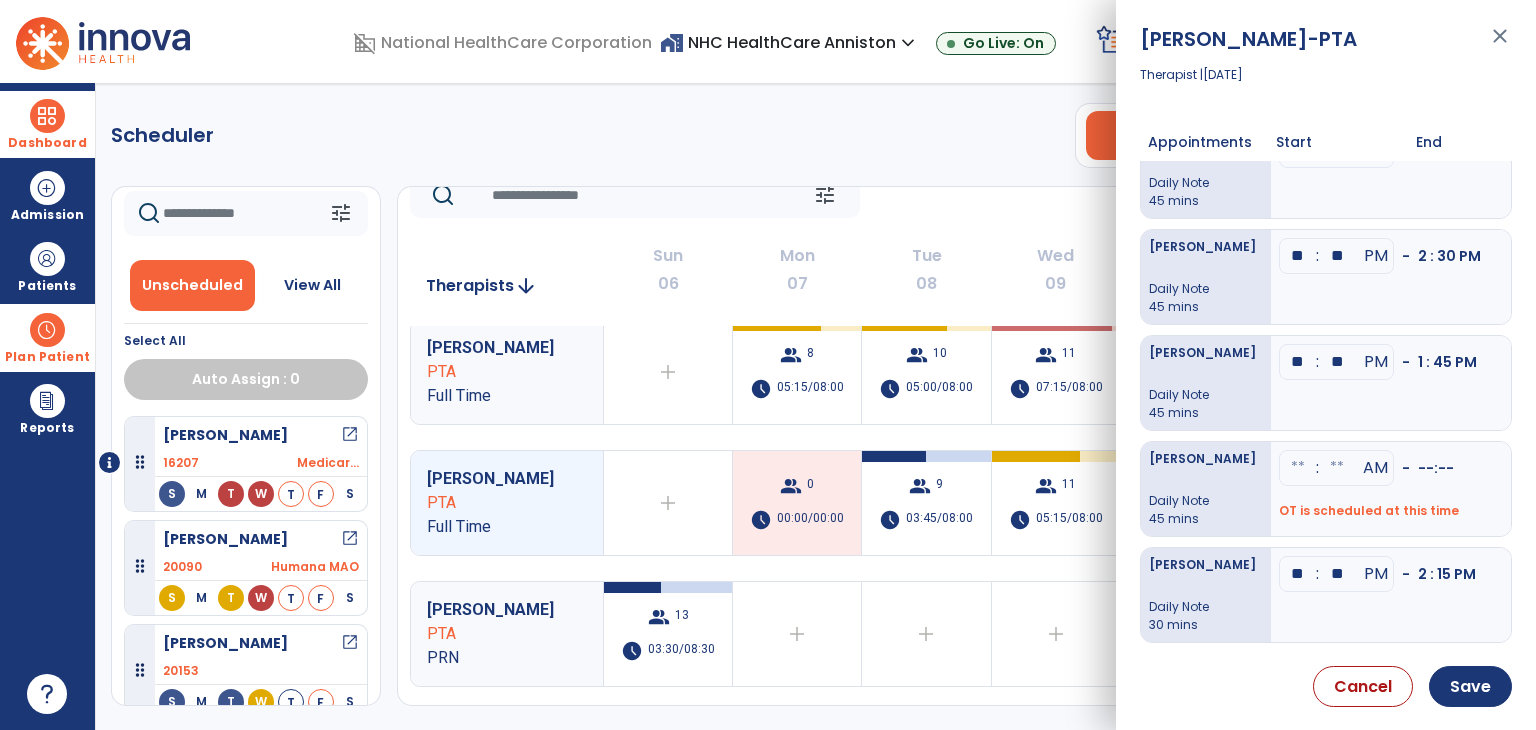 drag, startPoint x: 1304, startPoint y: 566, endPoint x: 1276, endPoint y: 574, distance: 29.12044 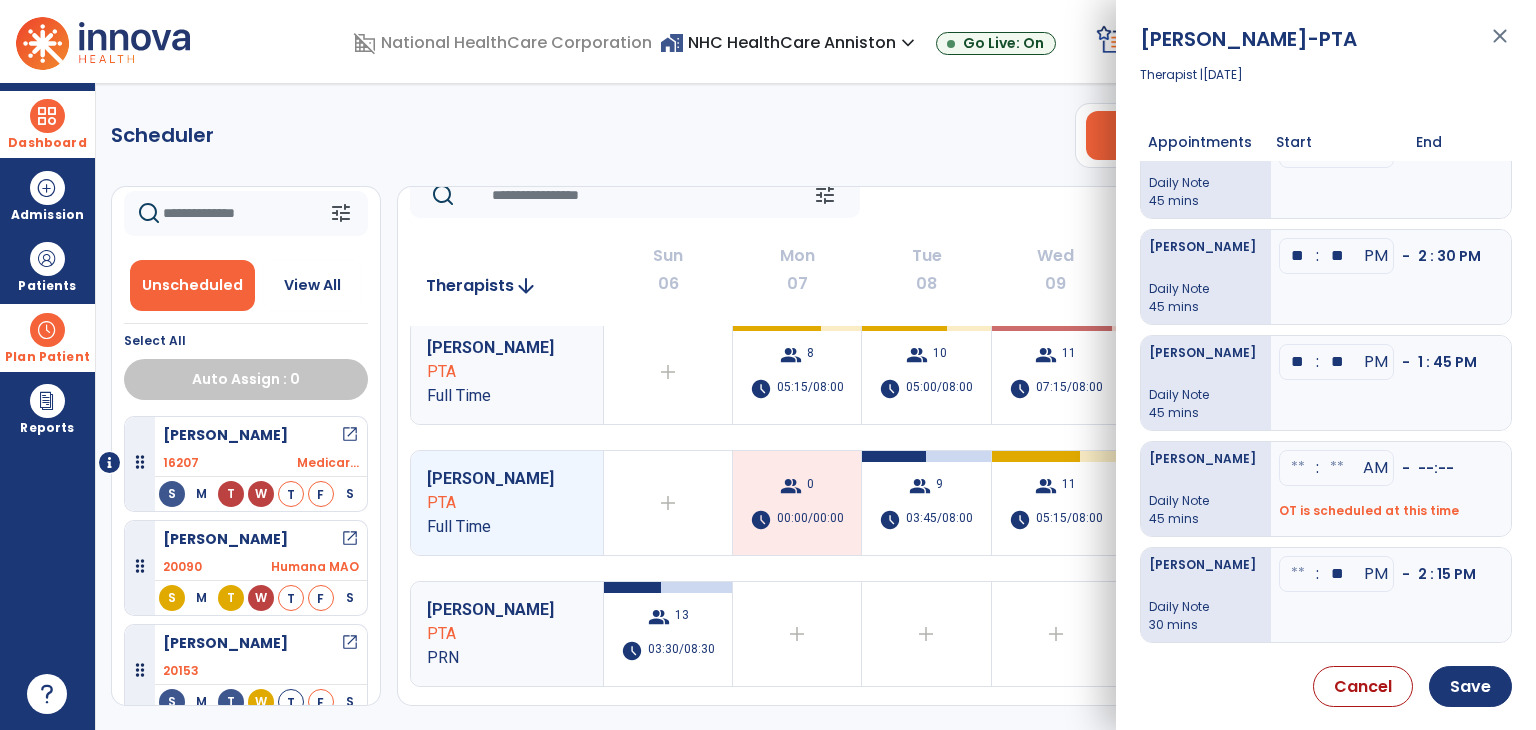 type 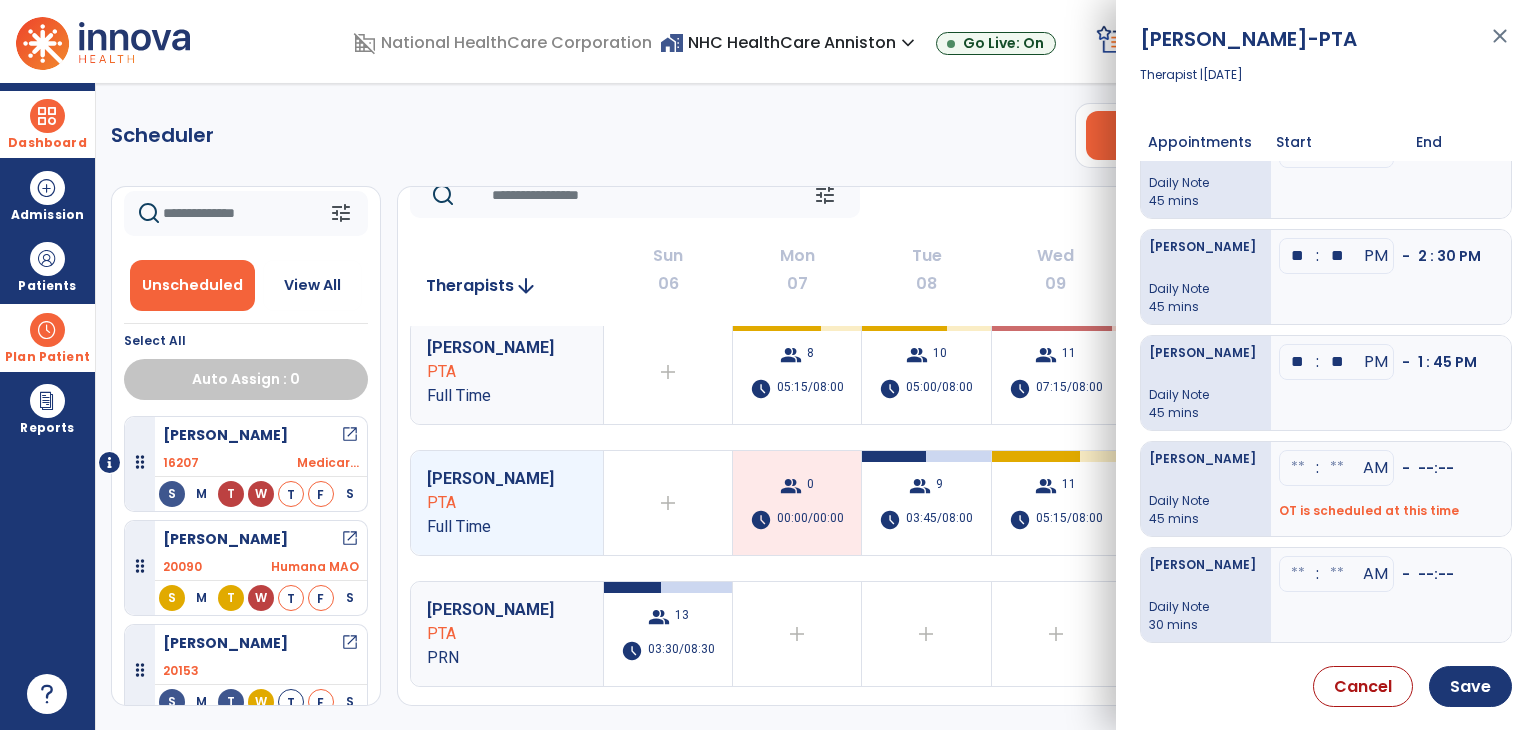 type 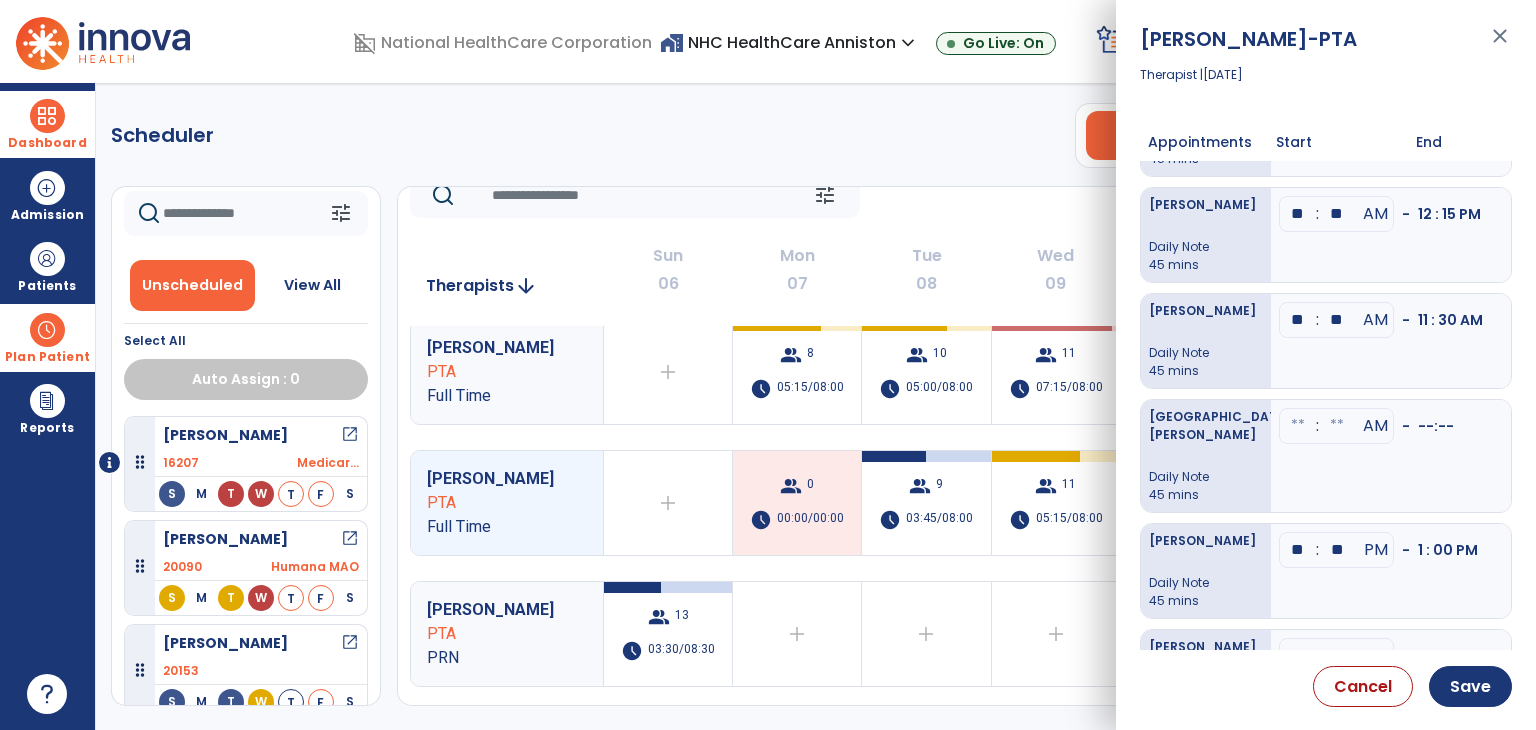 scroll, scrollTop: 0, scrollLeft: 0, axis: both 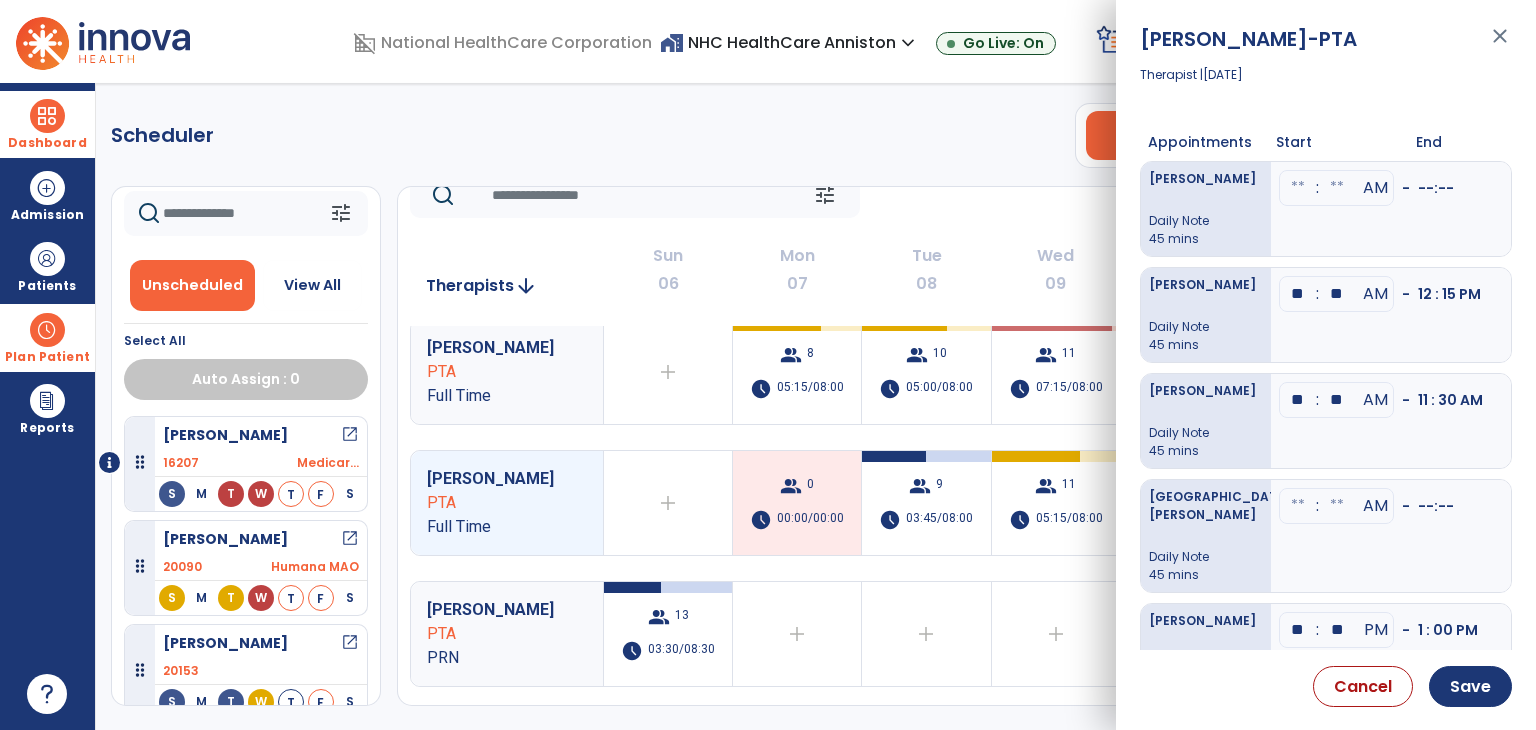 click at bounding box center [1298, 188] 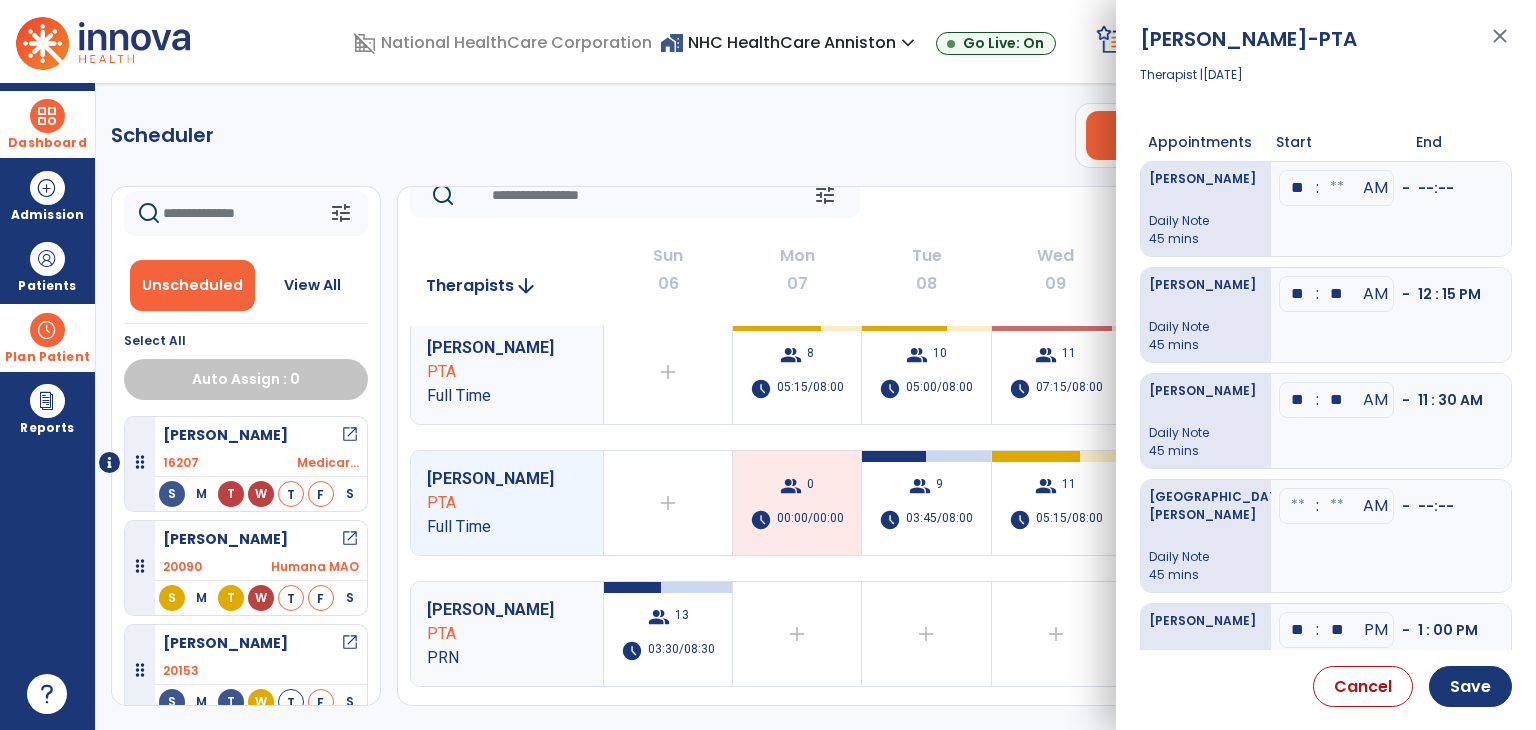 type on "**" 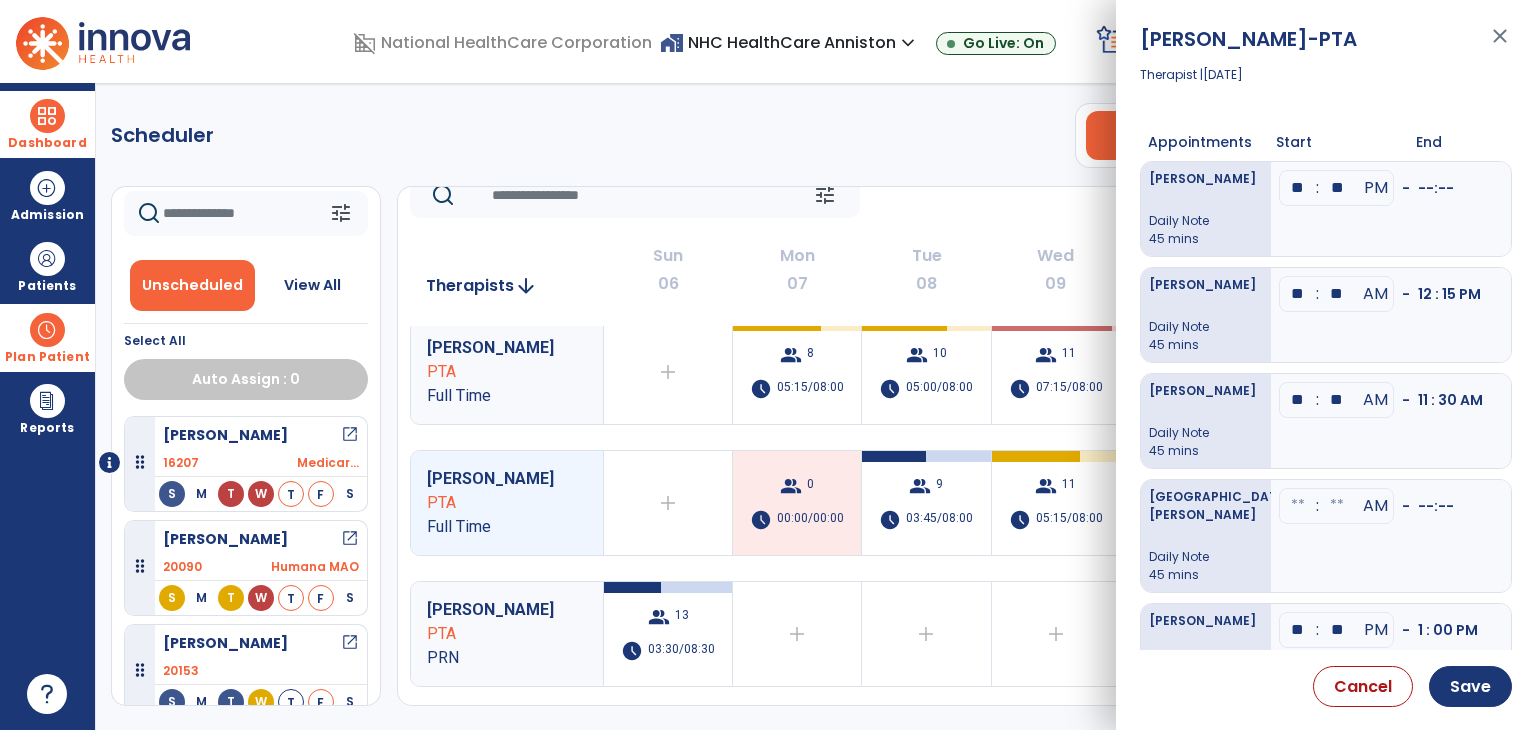type on "**" 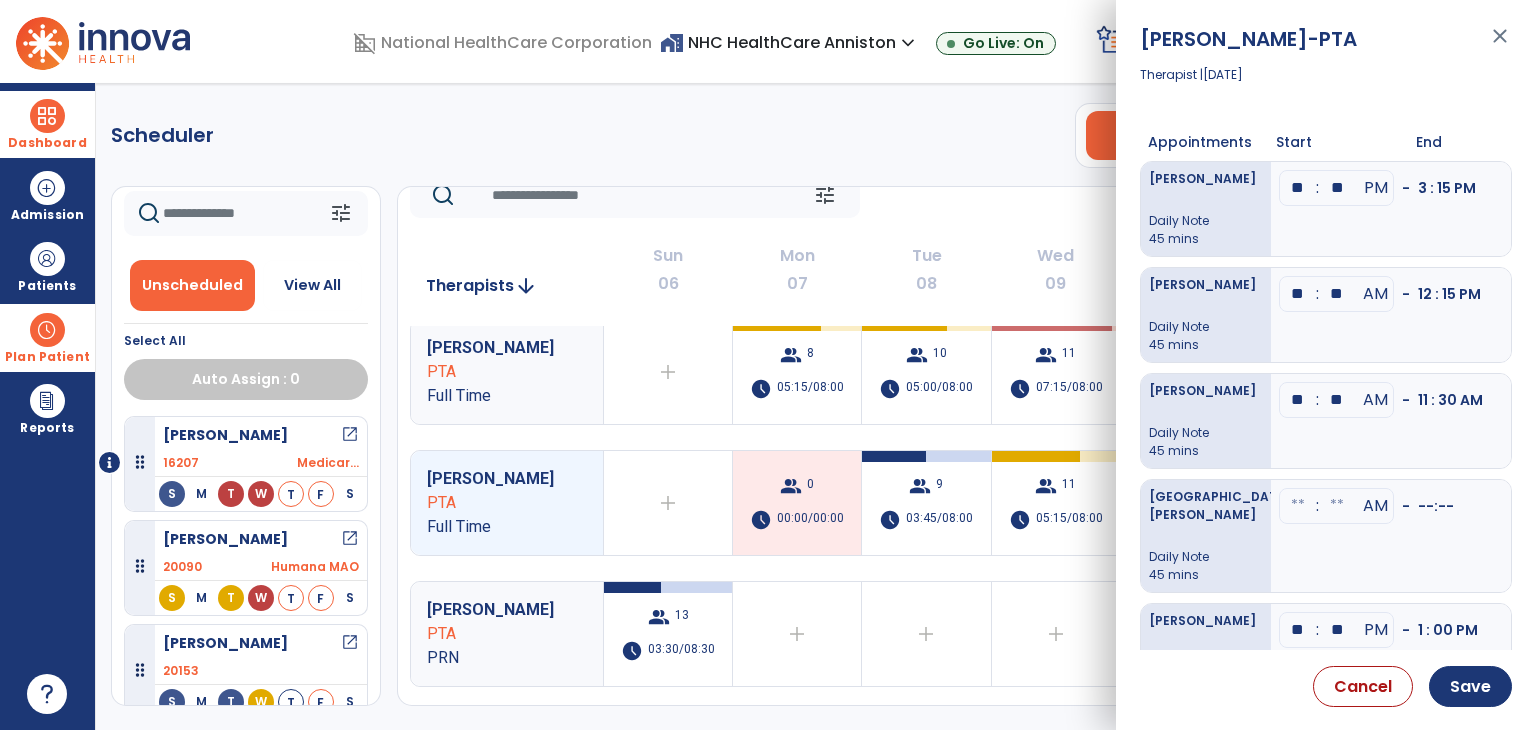 click at bounding box center [1298, 188] 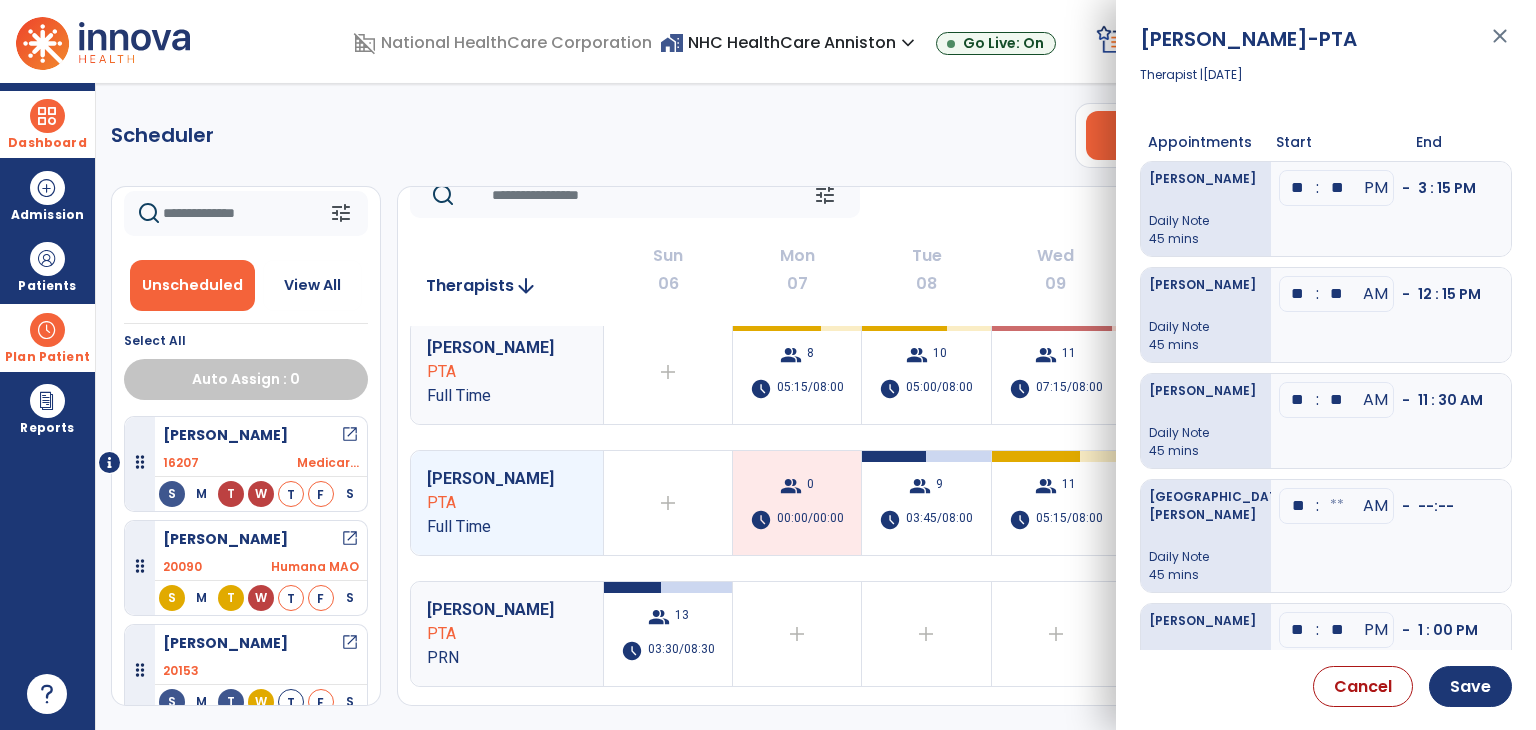 type on "**" 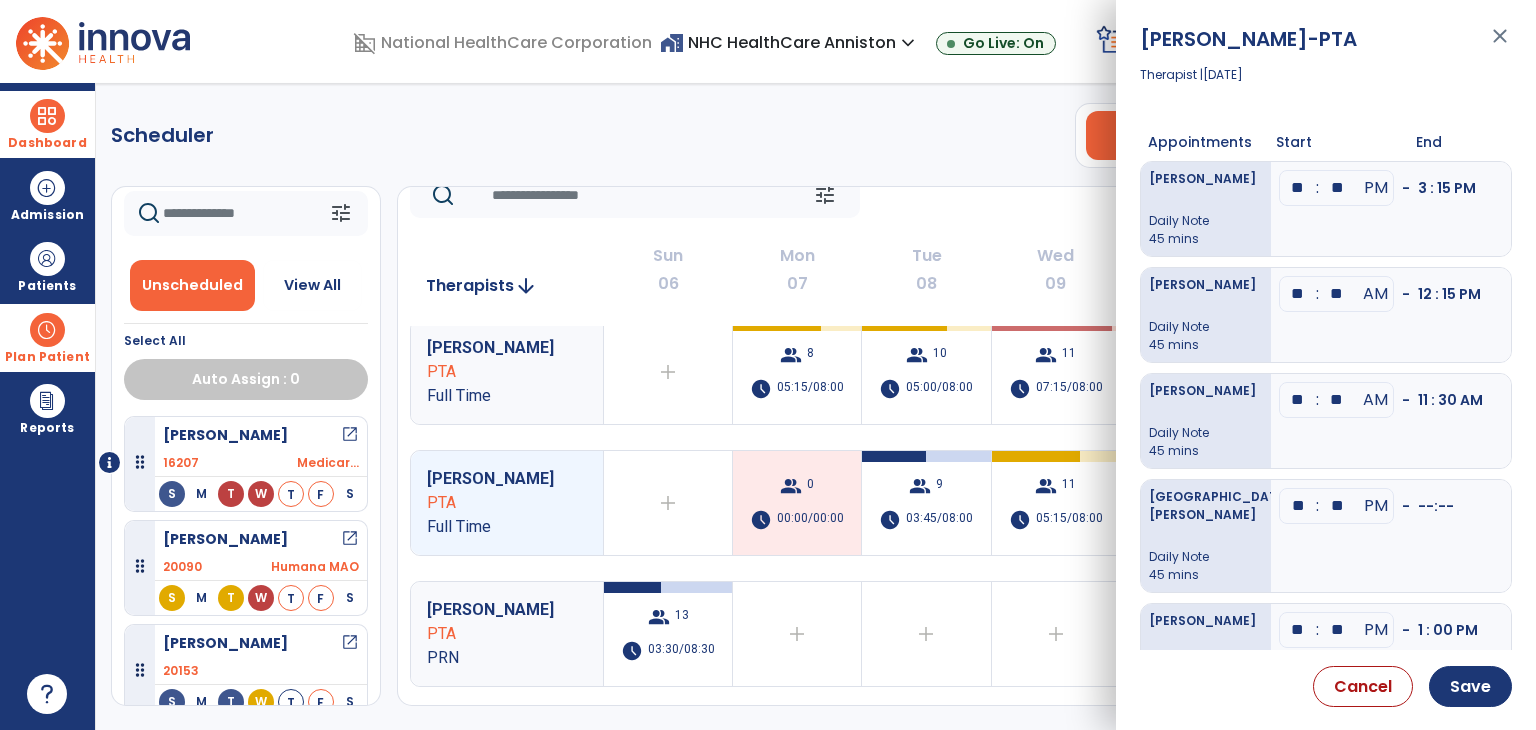 type on "**" 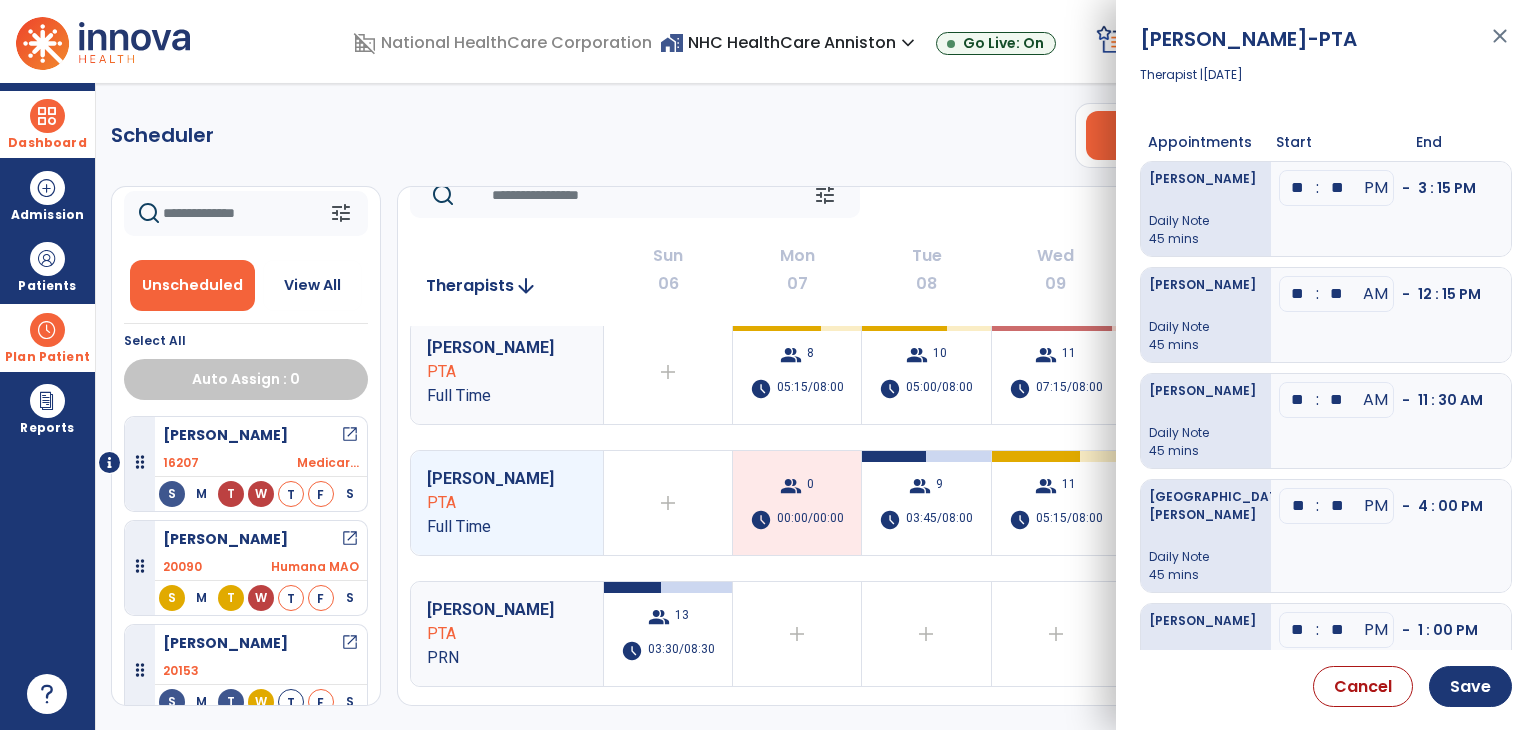 click on "** : ** PM - 4 : 00 PM" at bounding box center (1391, 536) 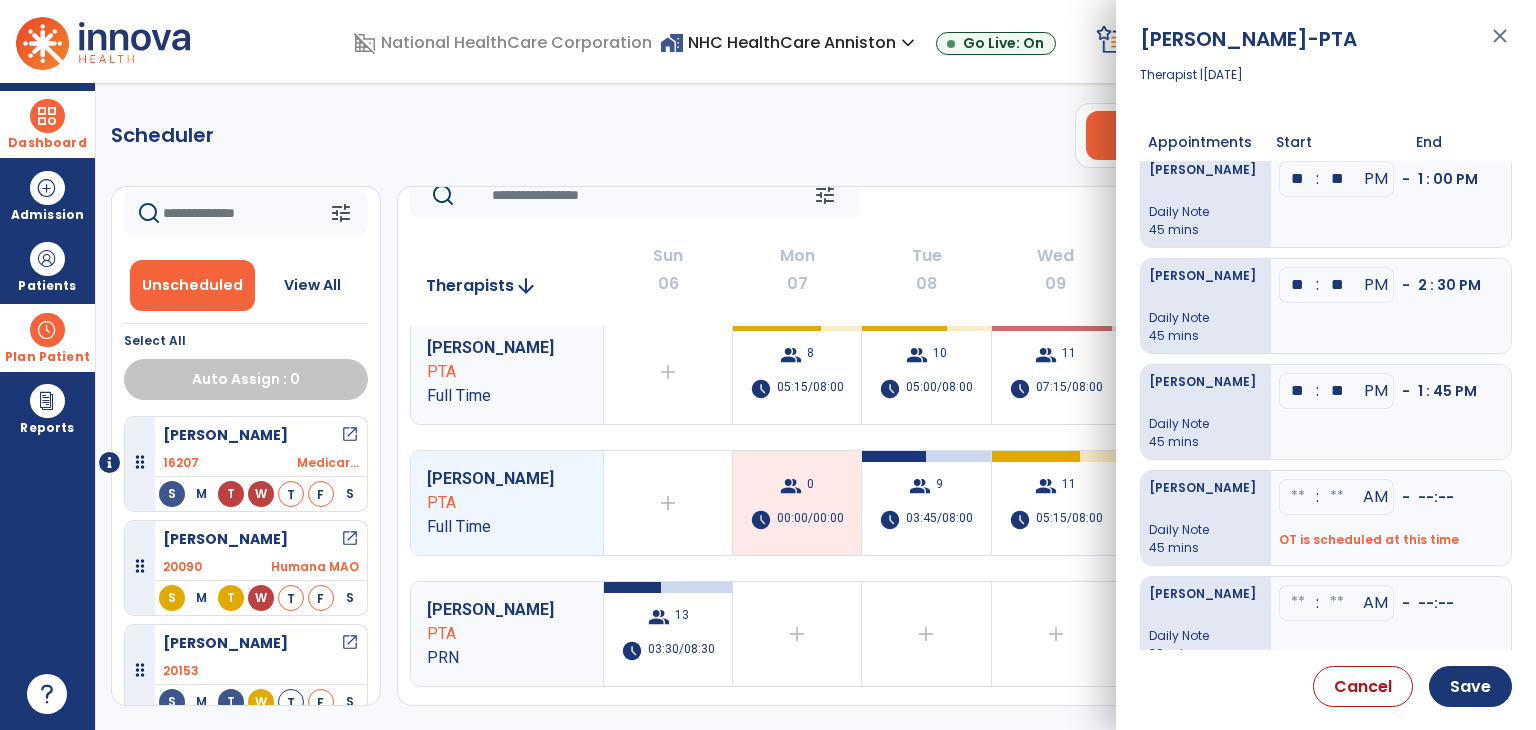 scroll, scrollTop: 480, scrollLeft: 0, axis: vertical 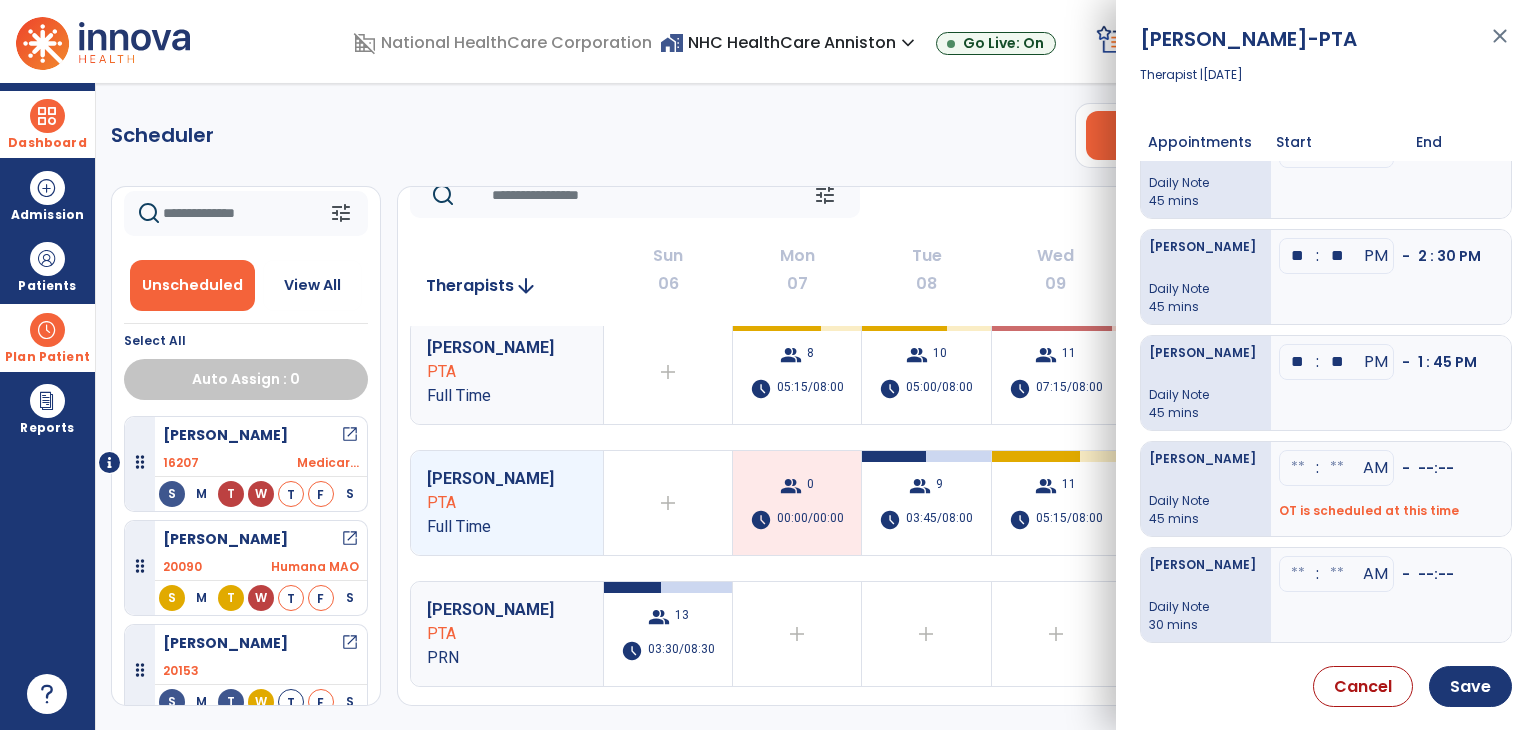 click at bounding box center (1298, -292) 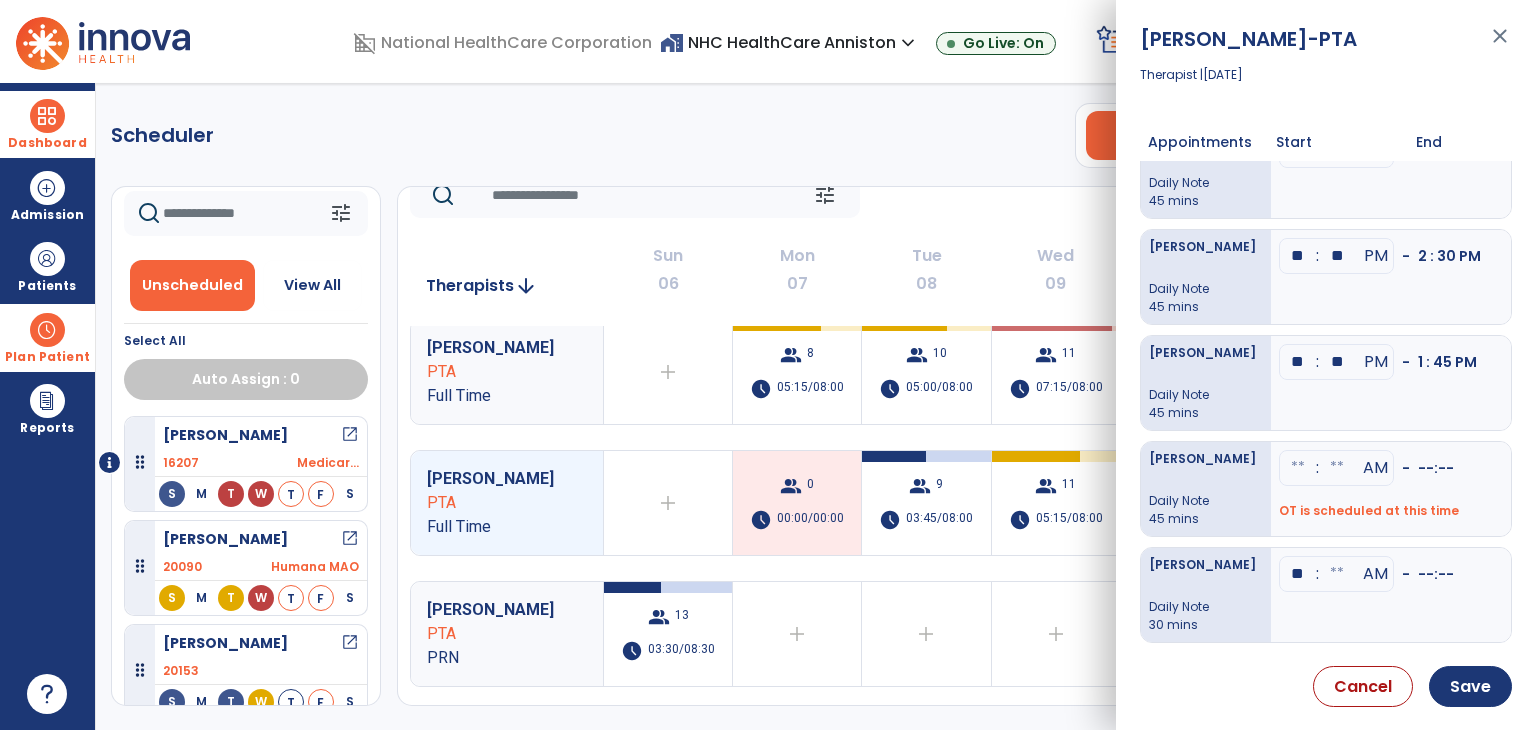type on "**" 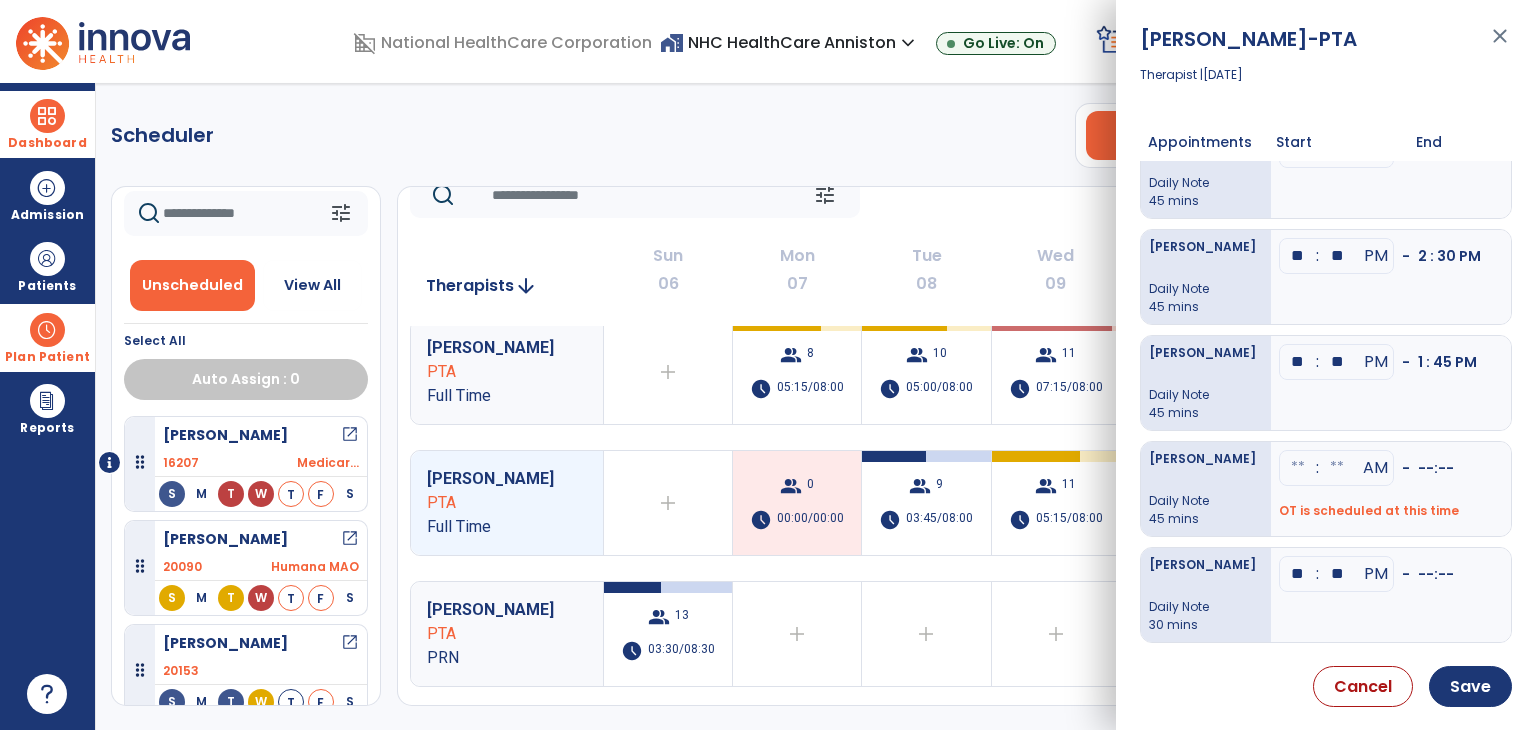 type on "**" 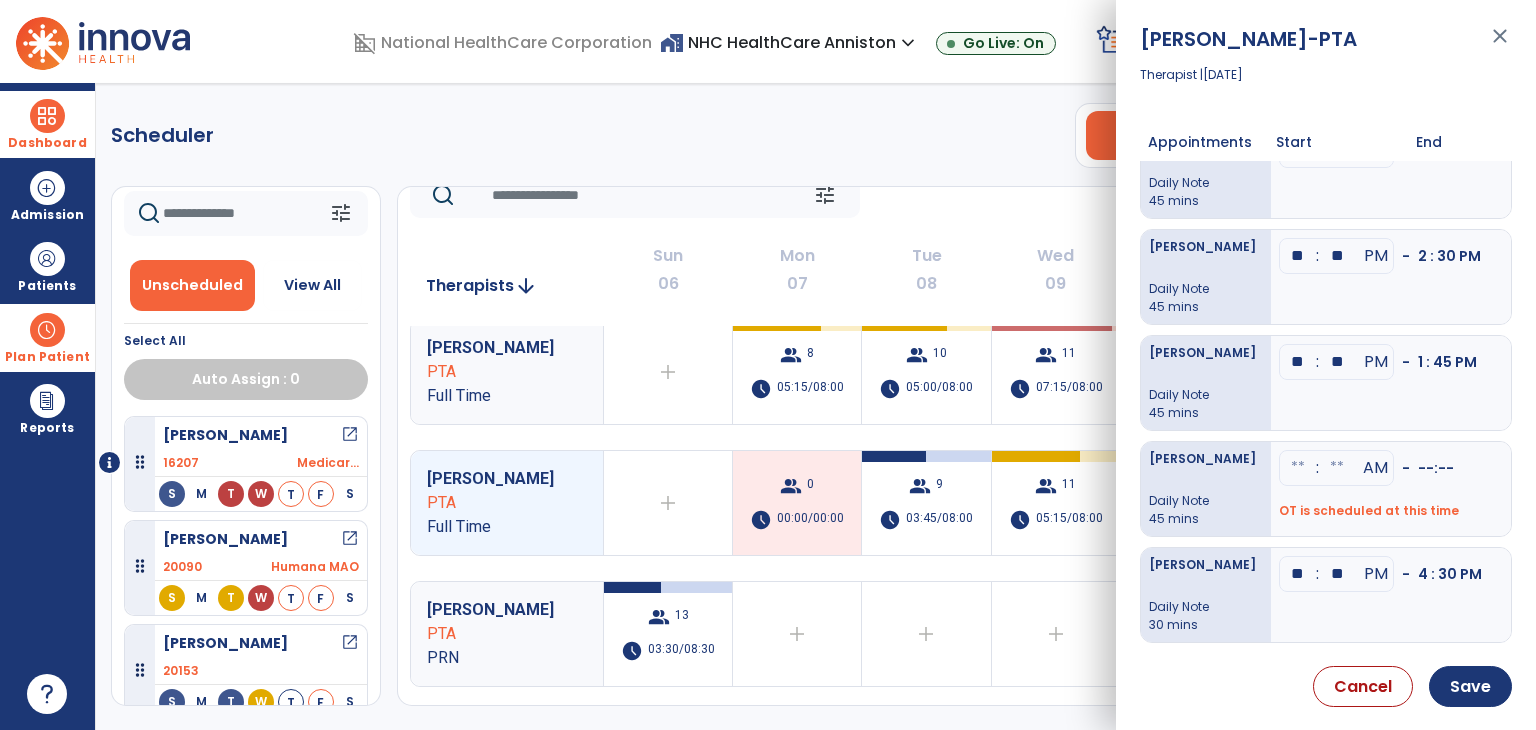click at bounding box center [1298, -292] 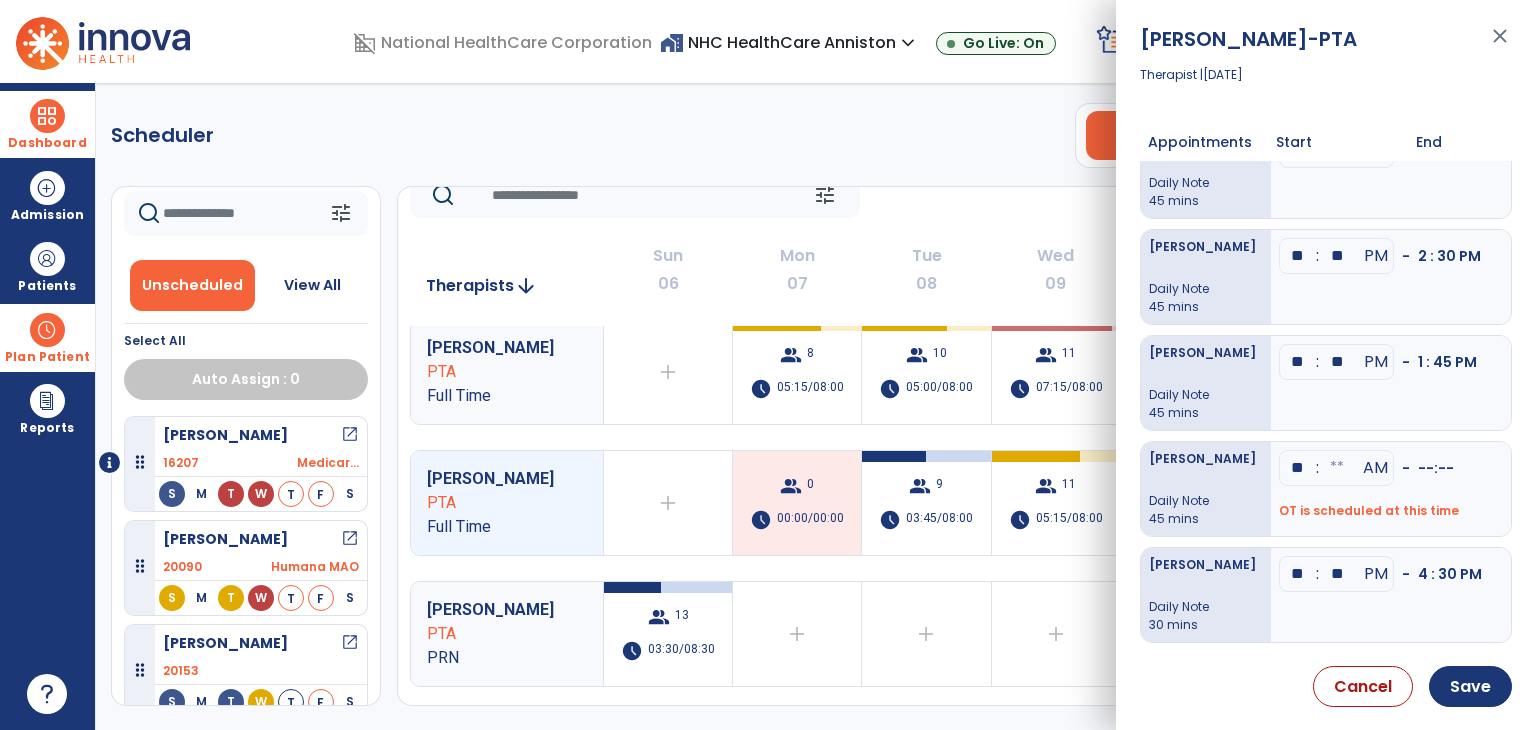 type on "**" 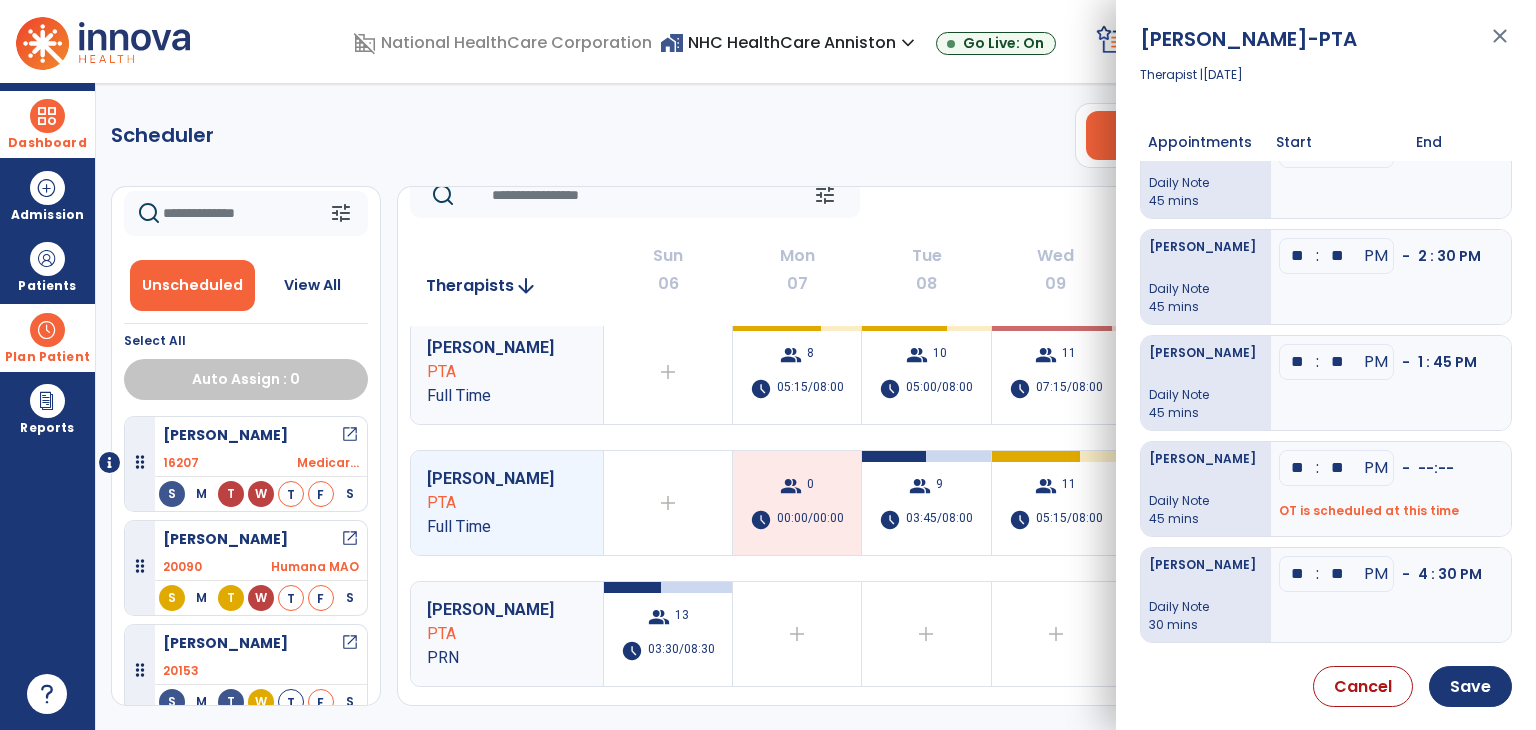 type on "**" 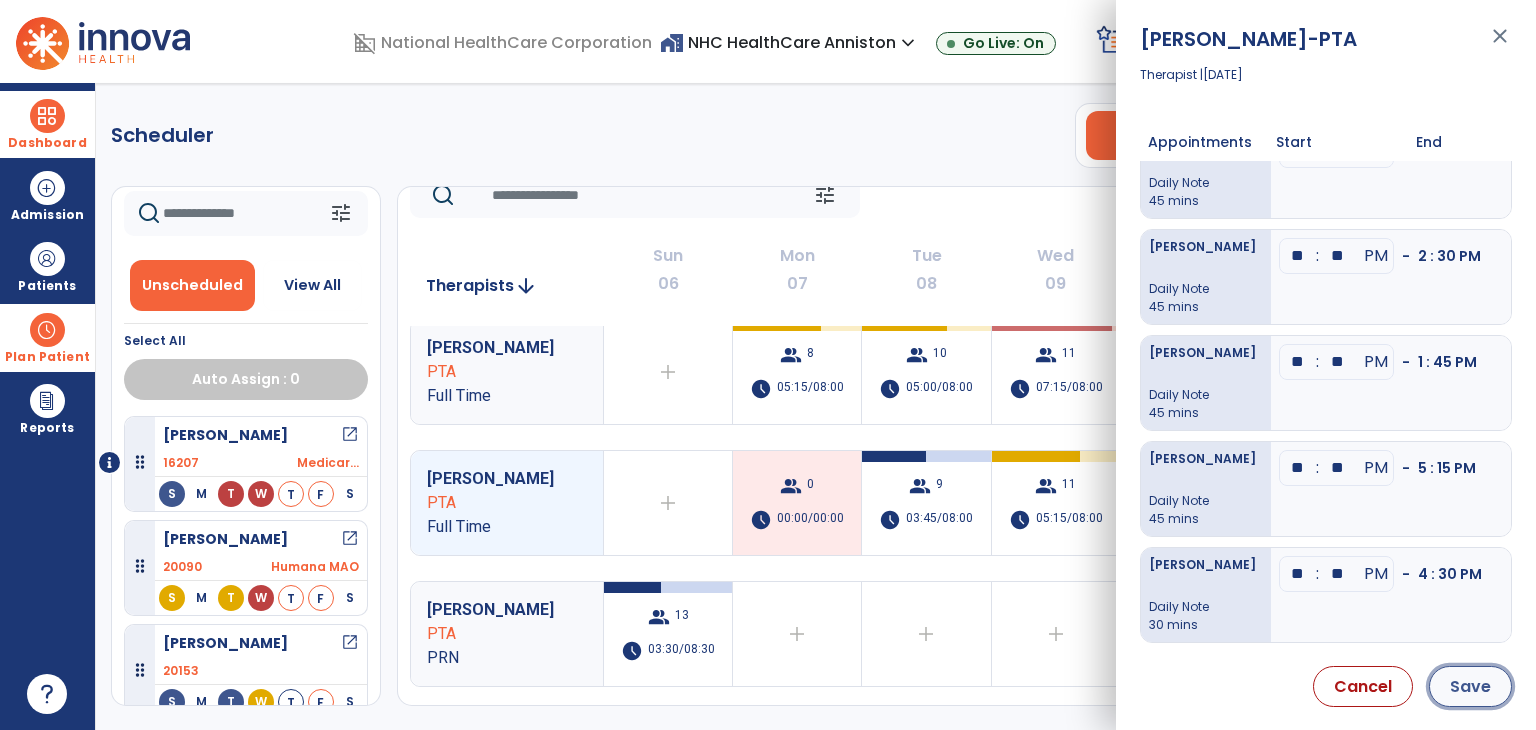 click on "Save" at bounding box center (1470, 686) 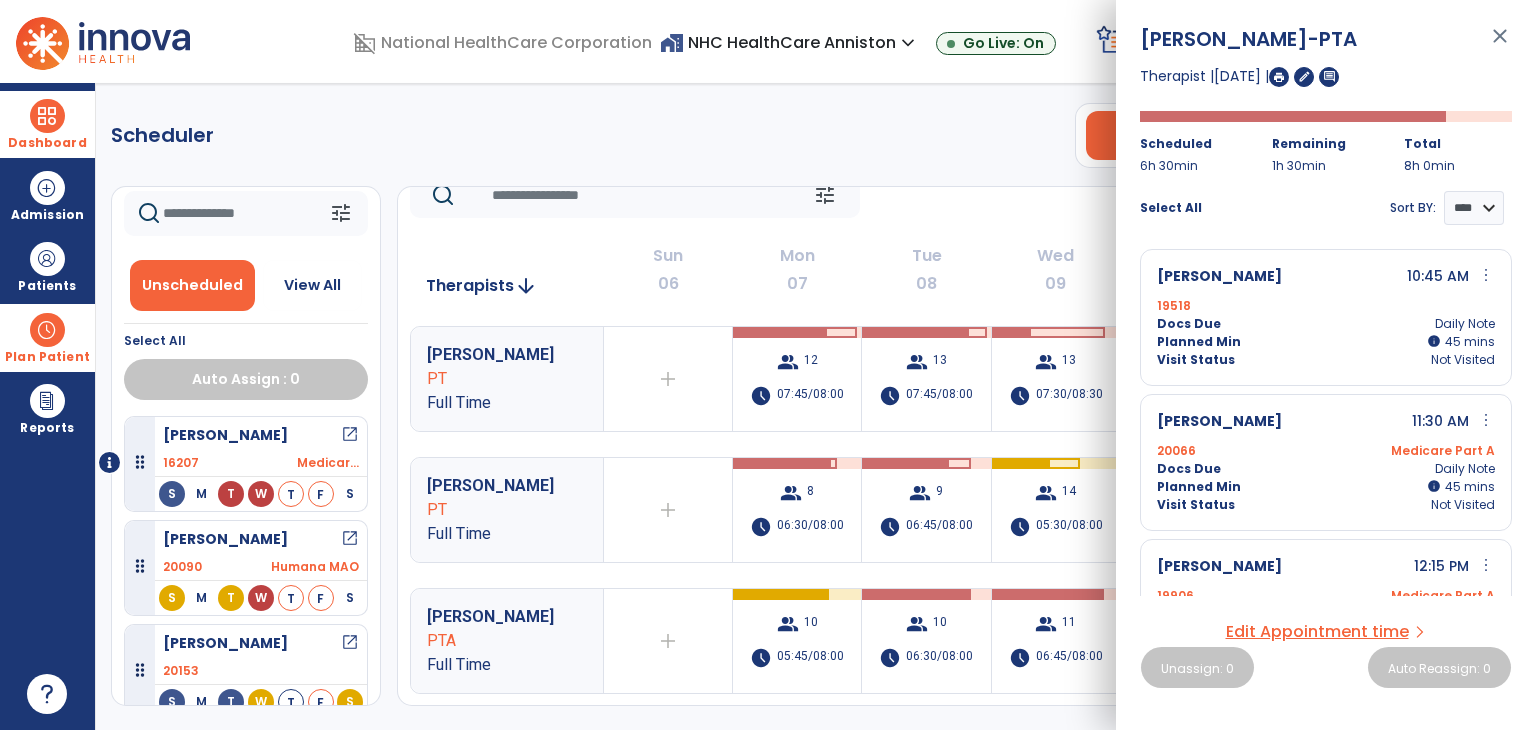 click on "close" at bounding box center [1500, 45] 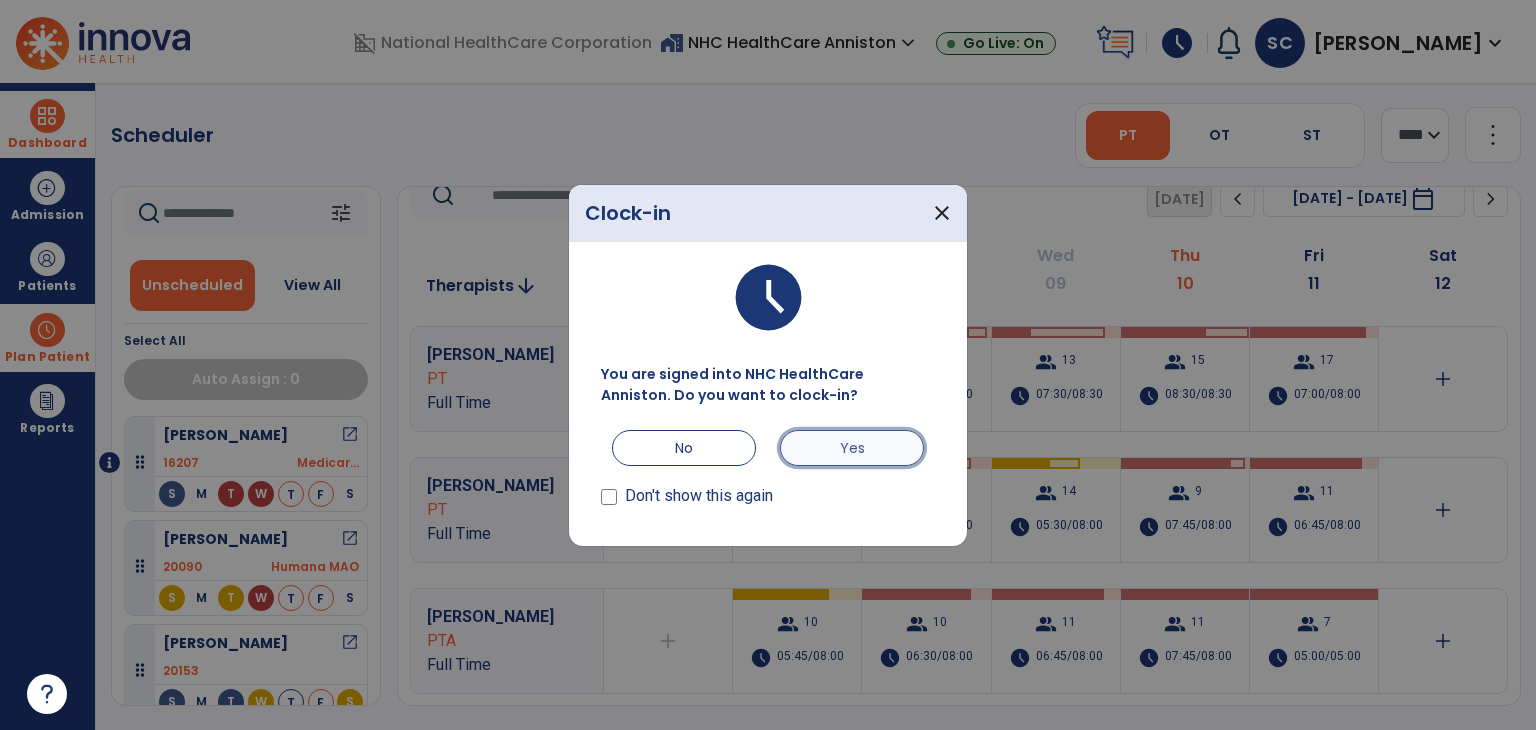 click on "Yes" at bounding box center (852, 448) 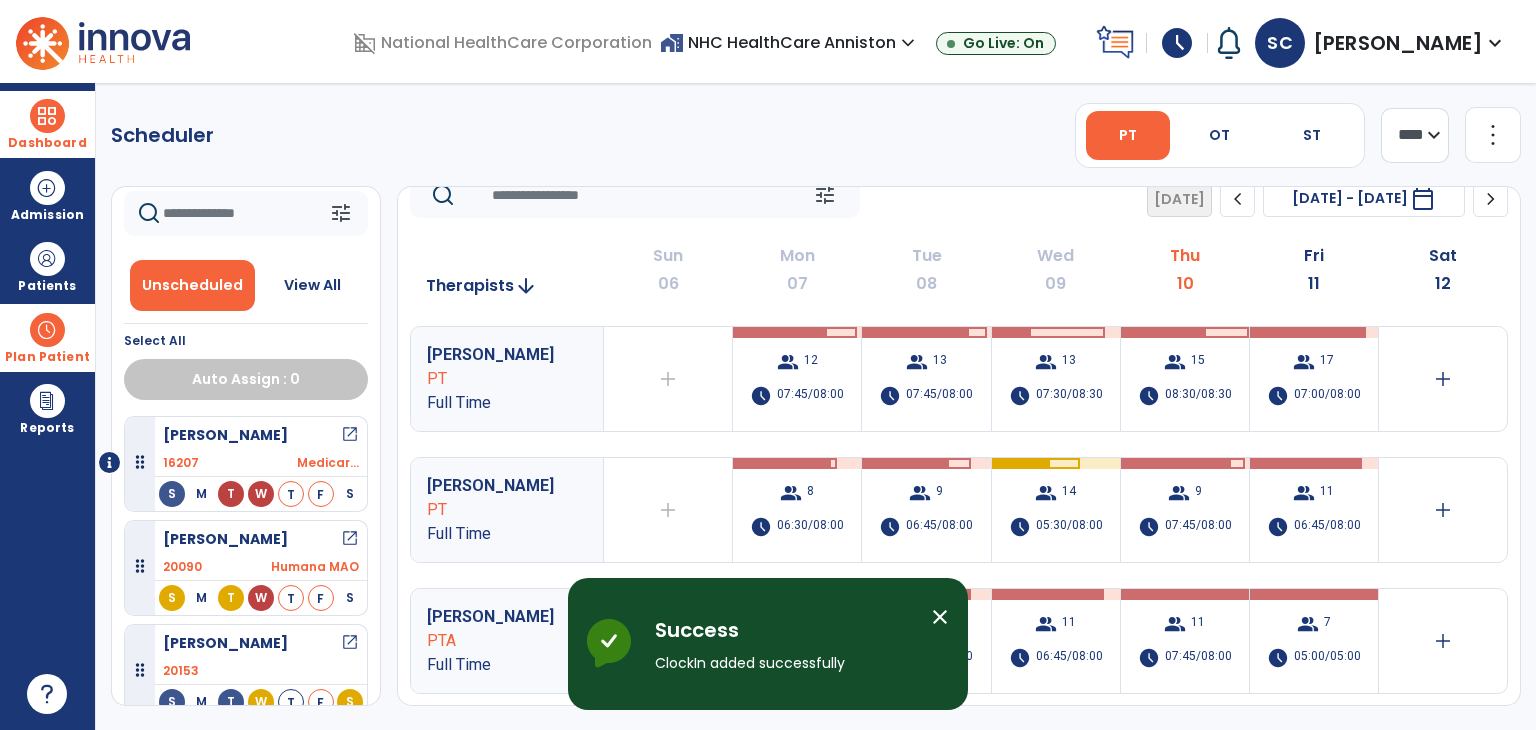 click on "Dashboard" at bounding box center [47, 124] 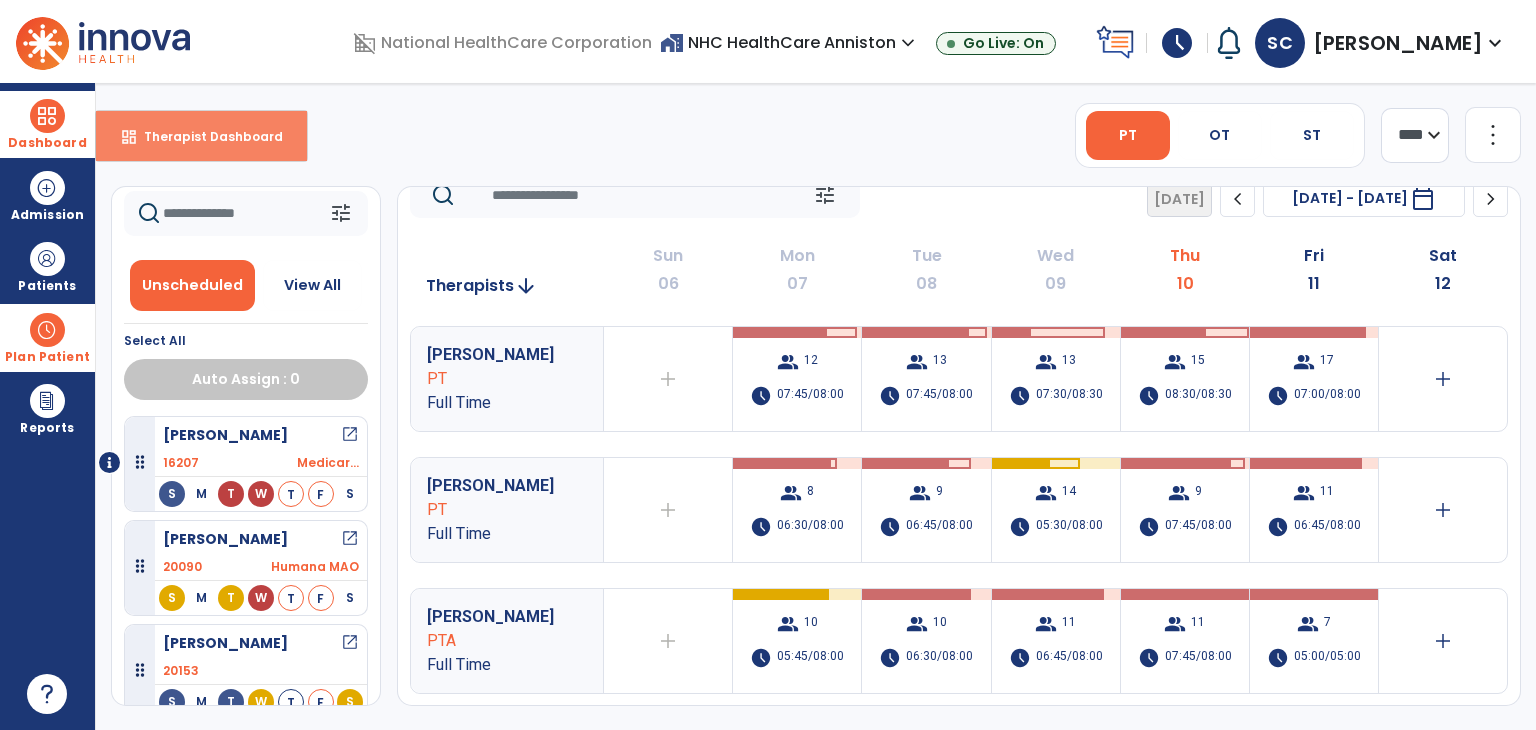 click on "Therapist Dashboard" at bounding box center (205, 136) 